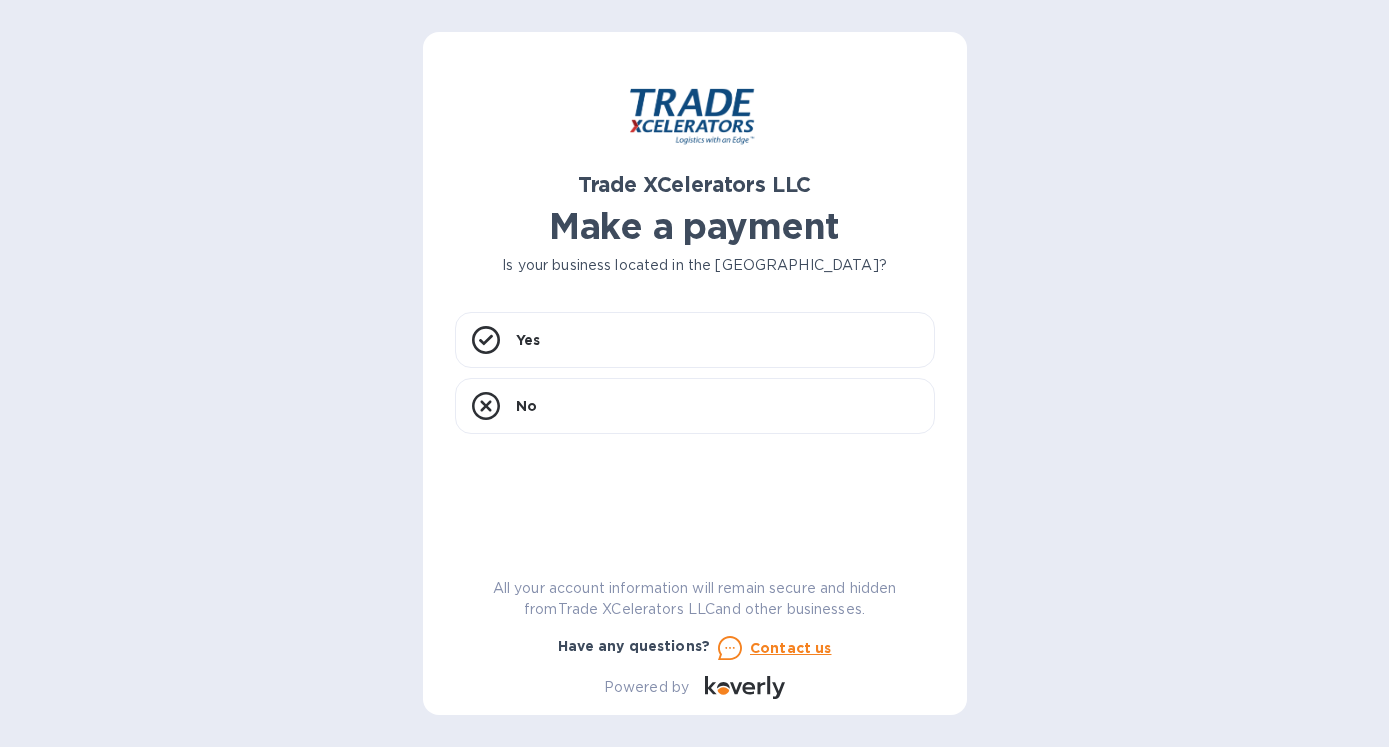 scroll, scrollTop: 0, scrollLeft: 0, axis: both 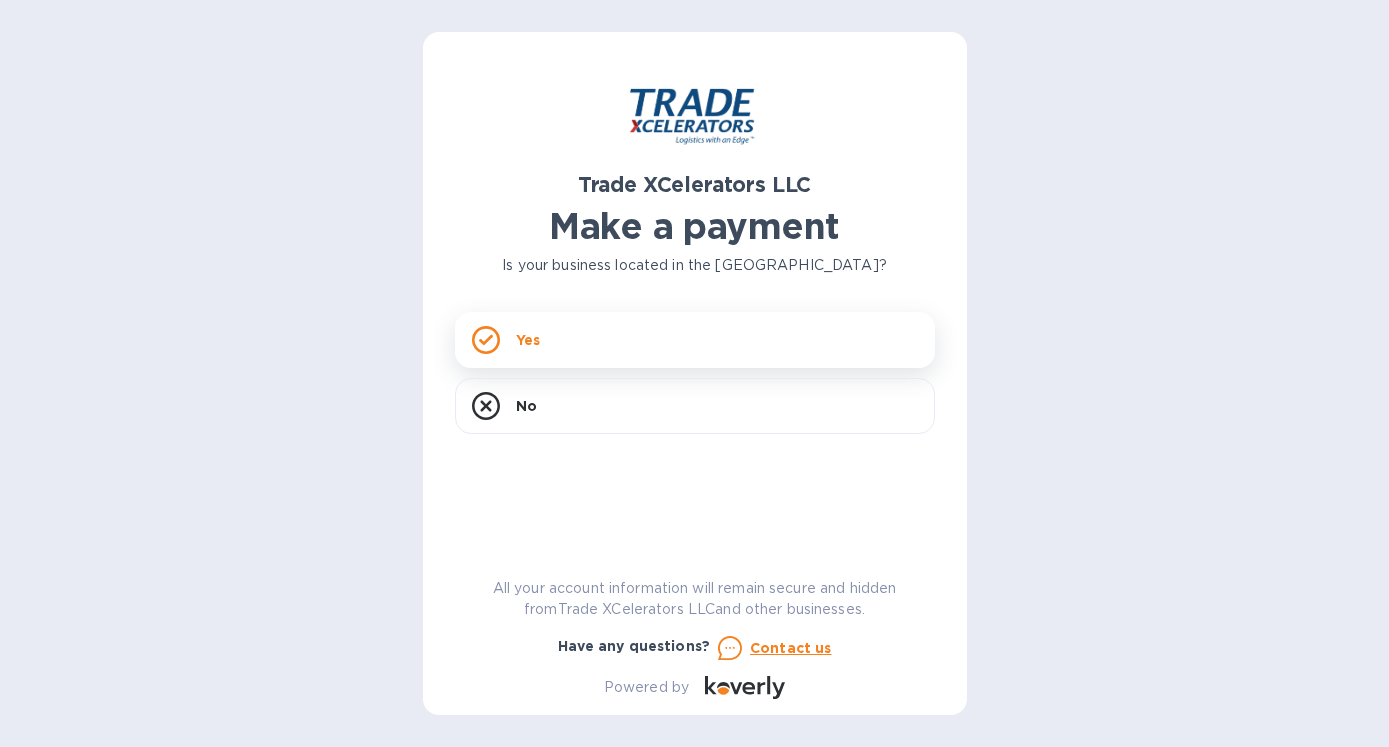 click on "Yes" at bounding box center [528, 340] 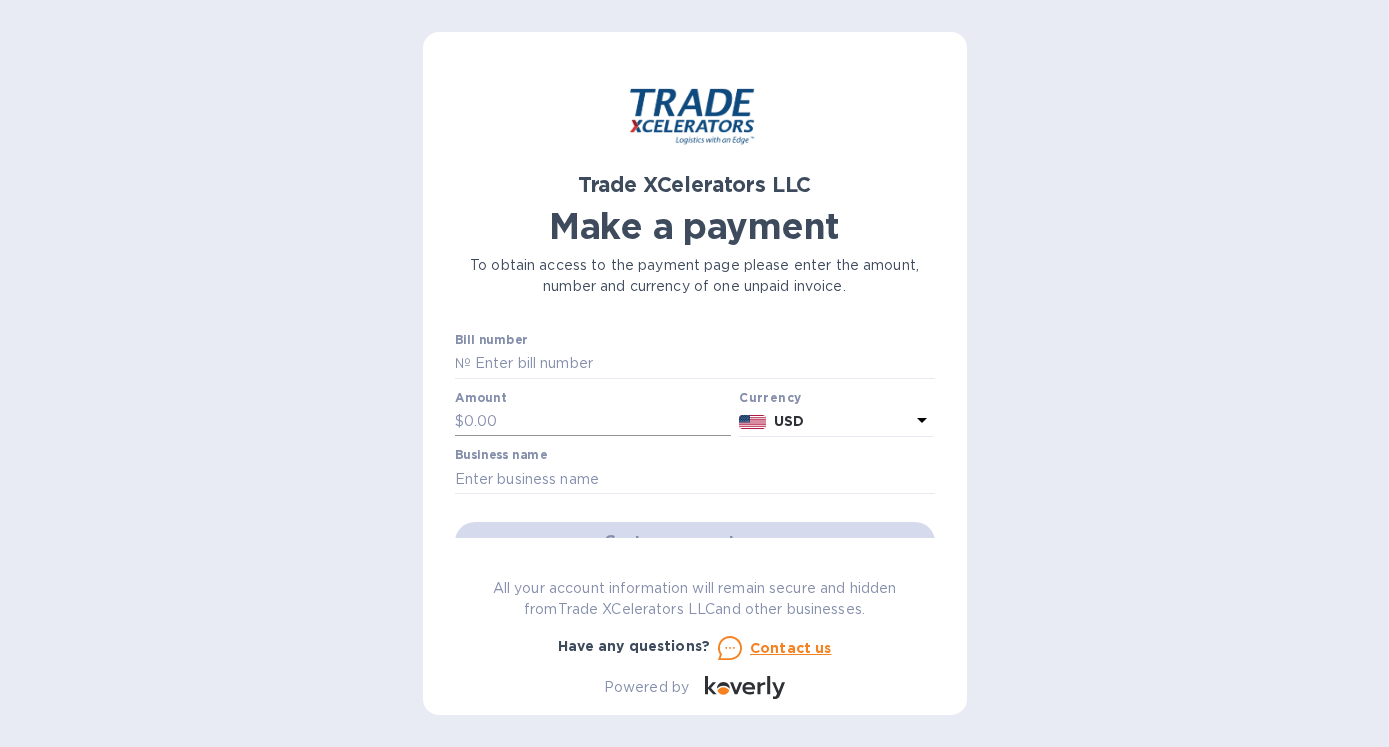 click at bounding box center [598, 422] 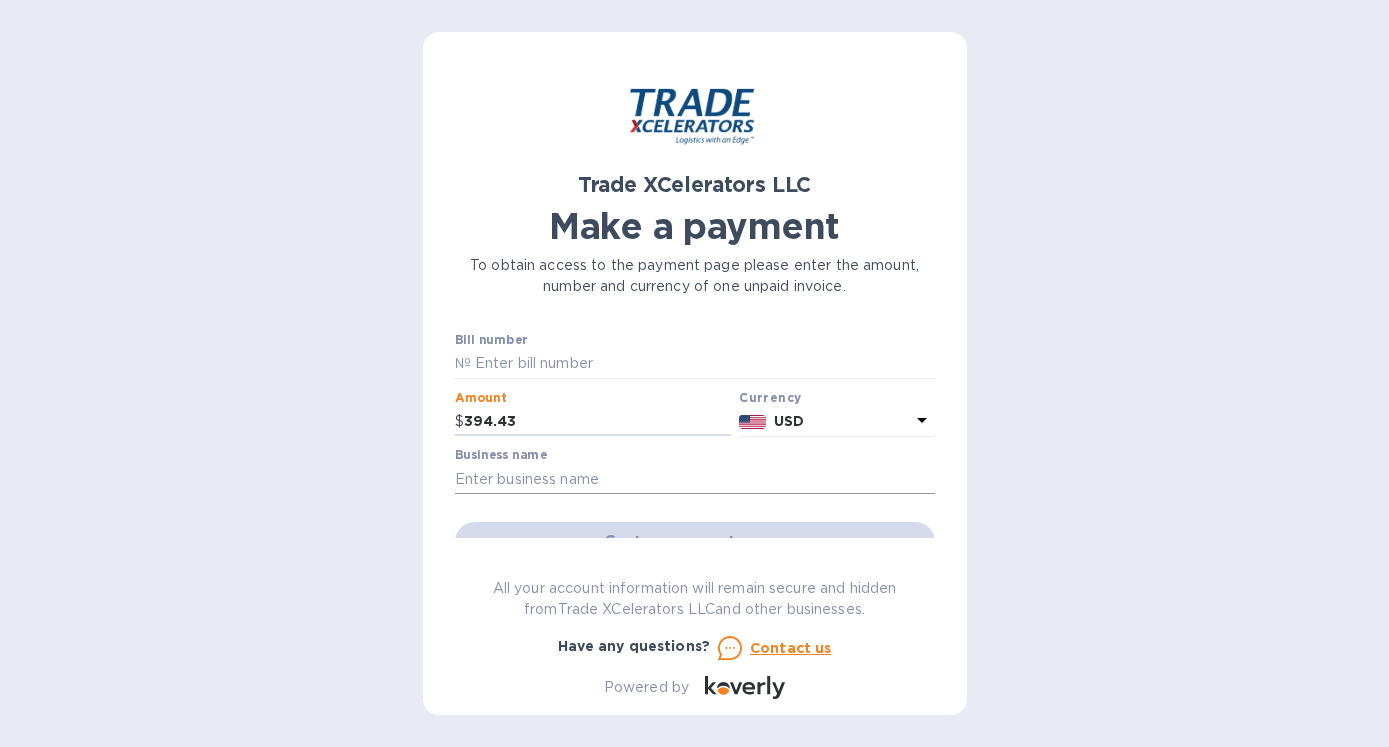 type on "394.43" 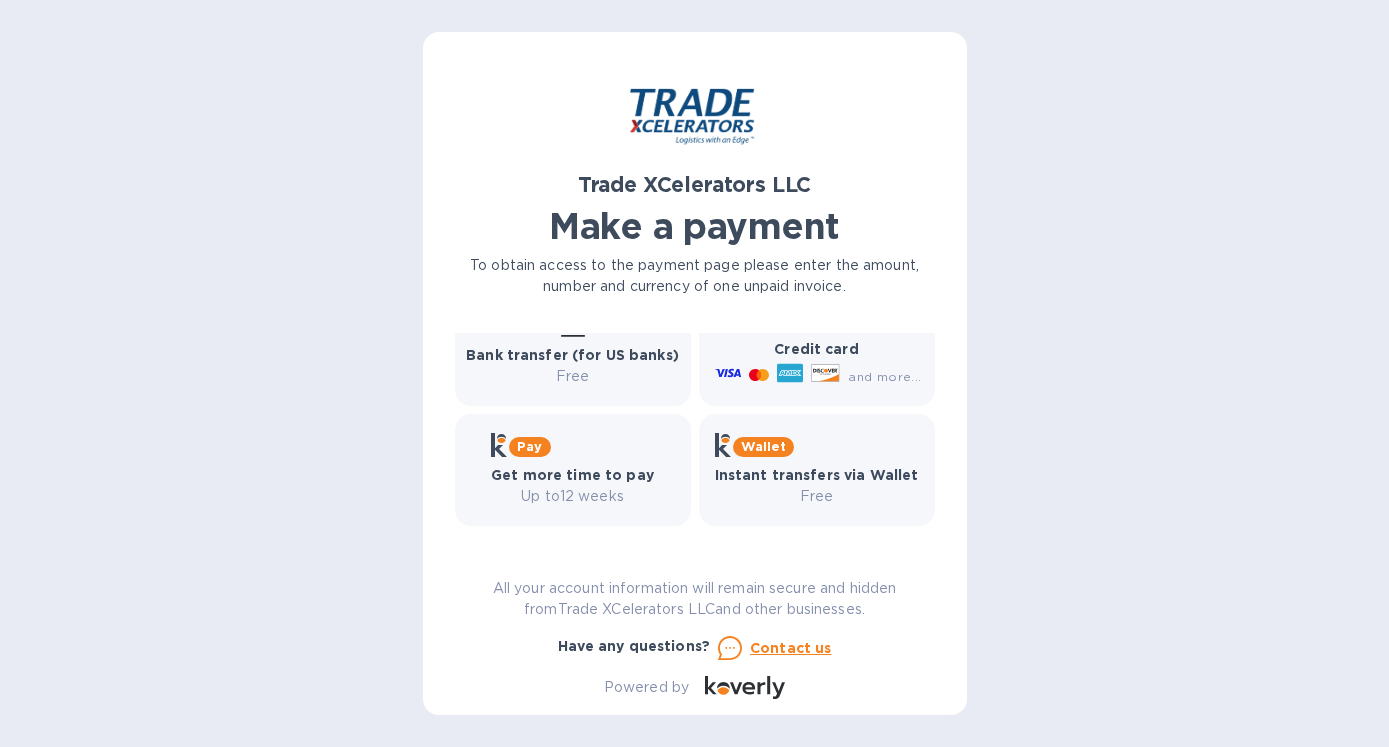 scroll, scrollTop: 101, scrollLeft: 0, axis: vertical 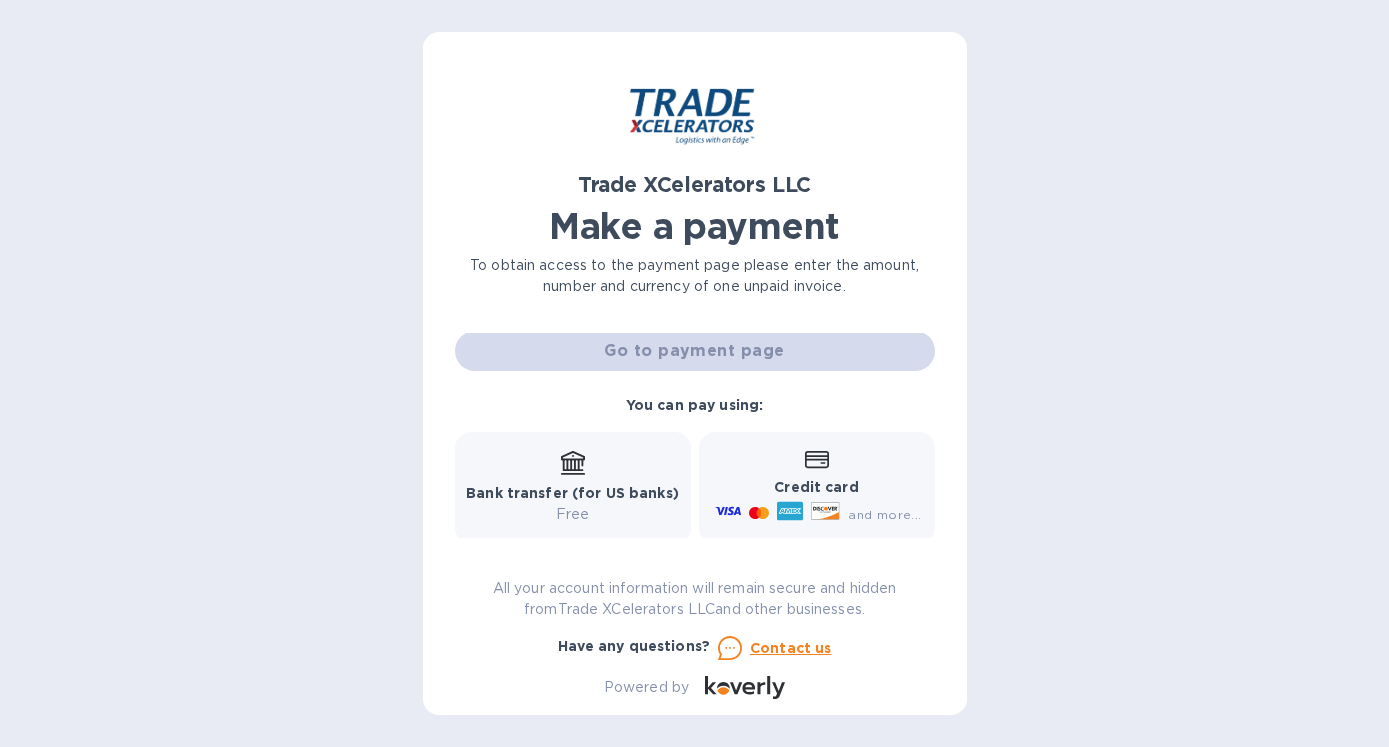type on "Gifted Hands Villages" 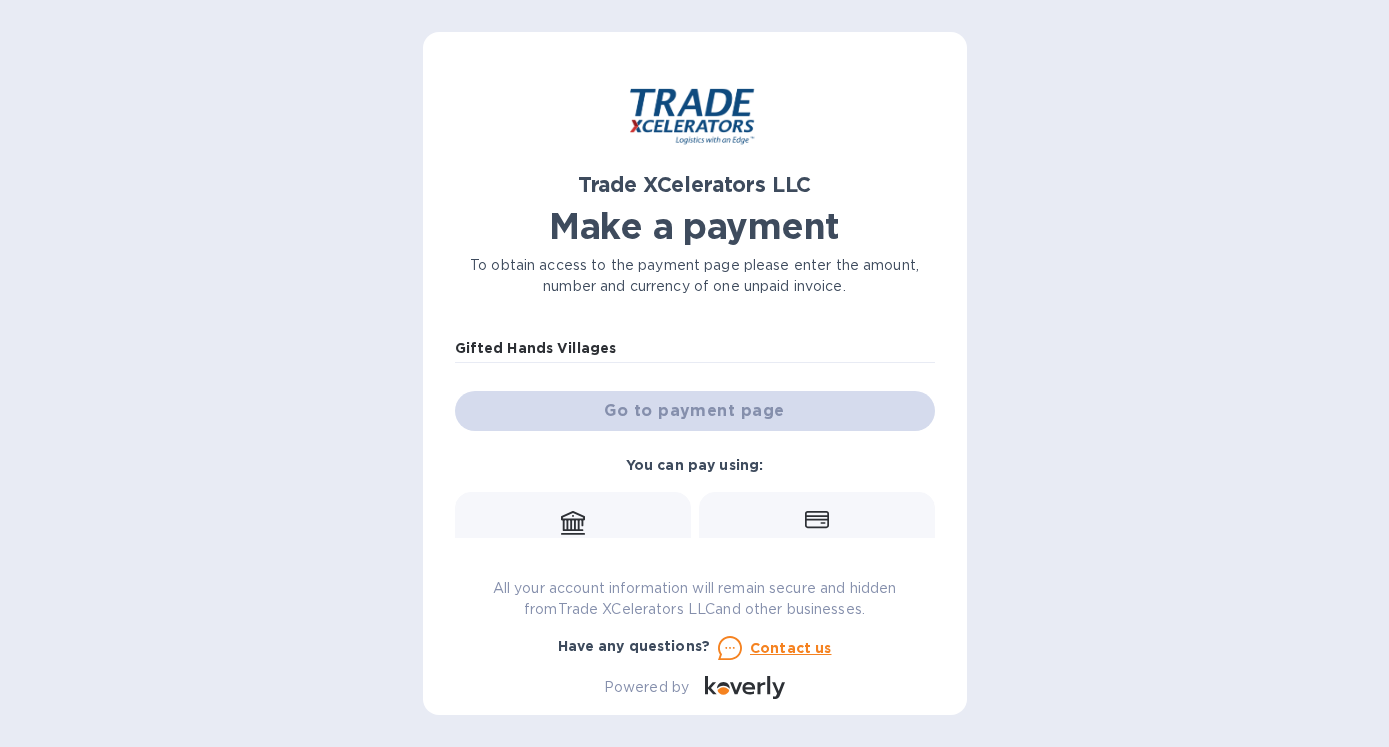 scroll, scrollTop: 0, scrollLeft: 0, axis: both 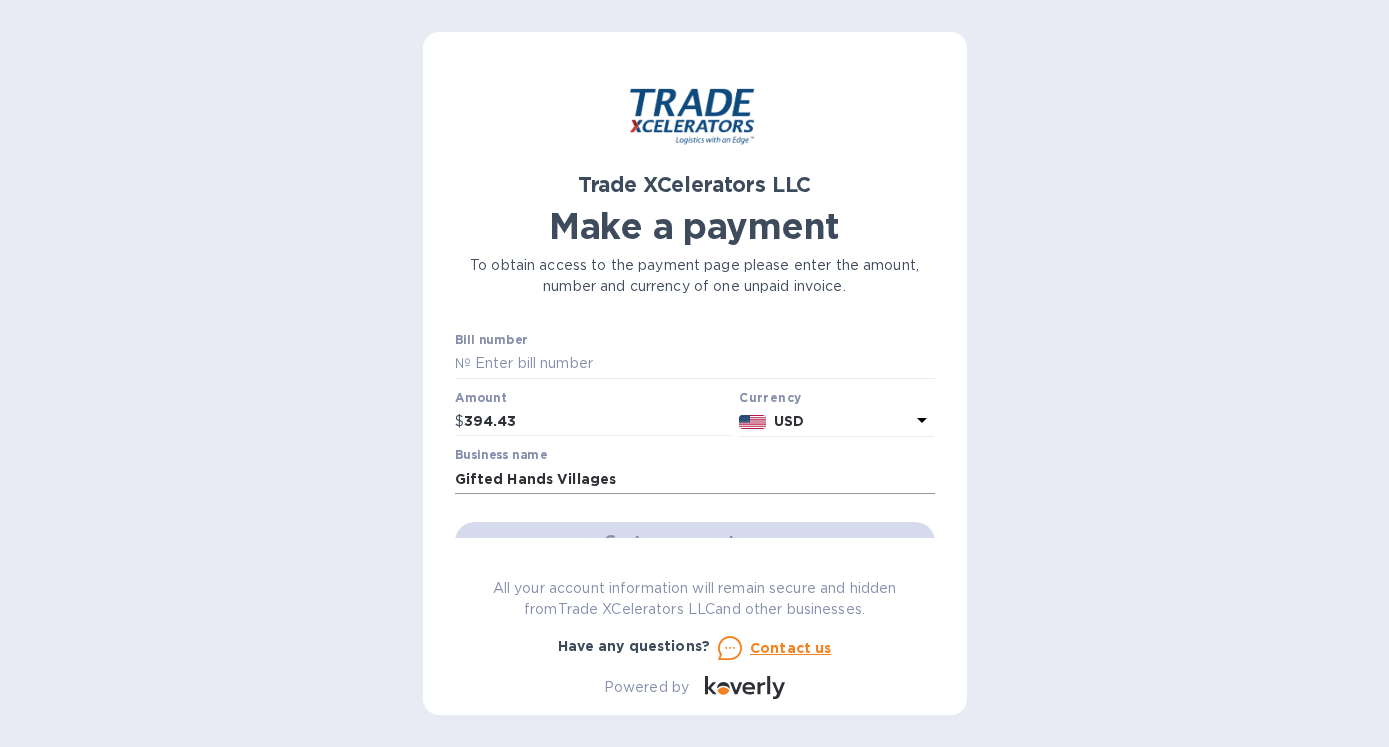 click on "Gifted Hands Villages" at bounding box center [695, 479] 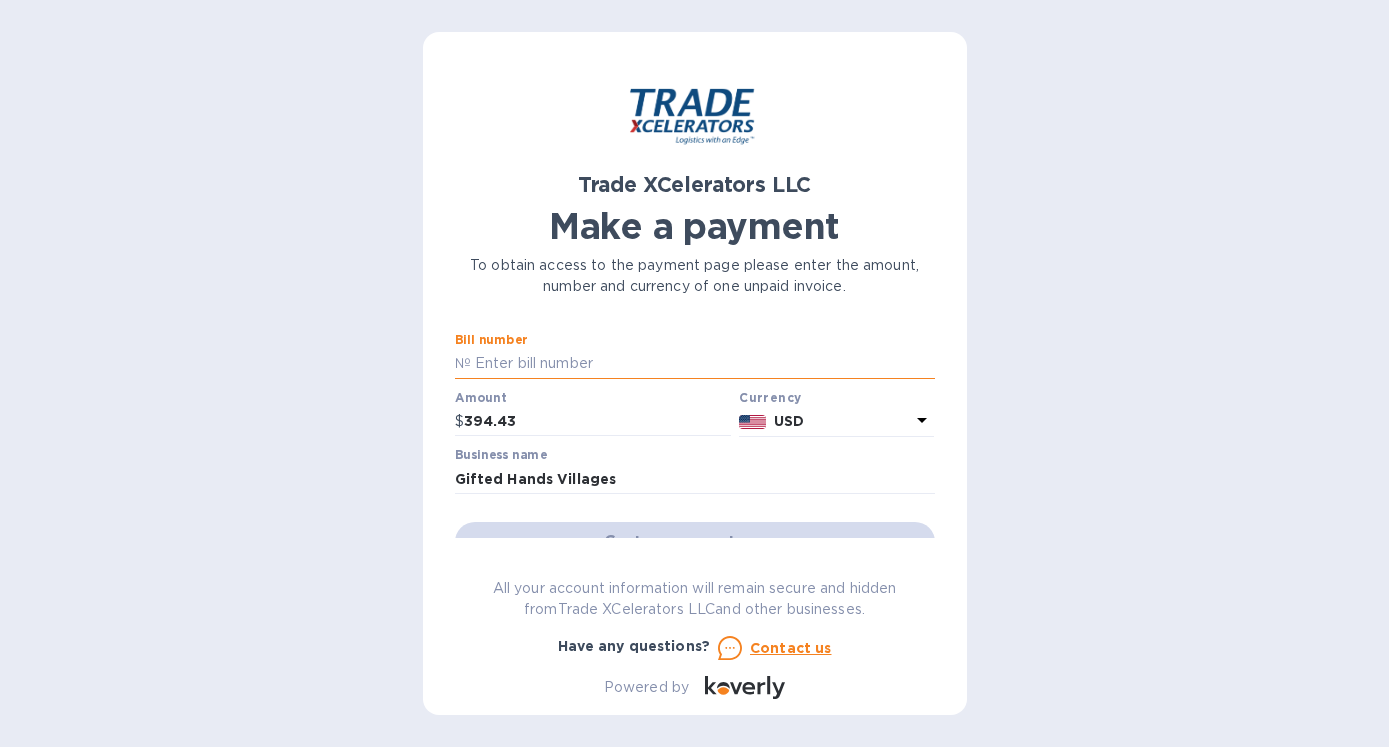 click at bounding box center (703, 364) 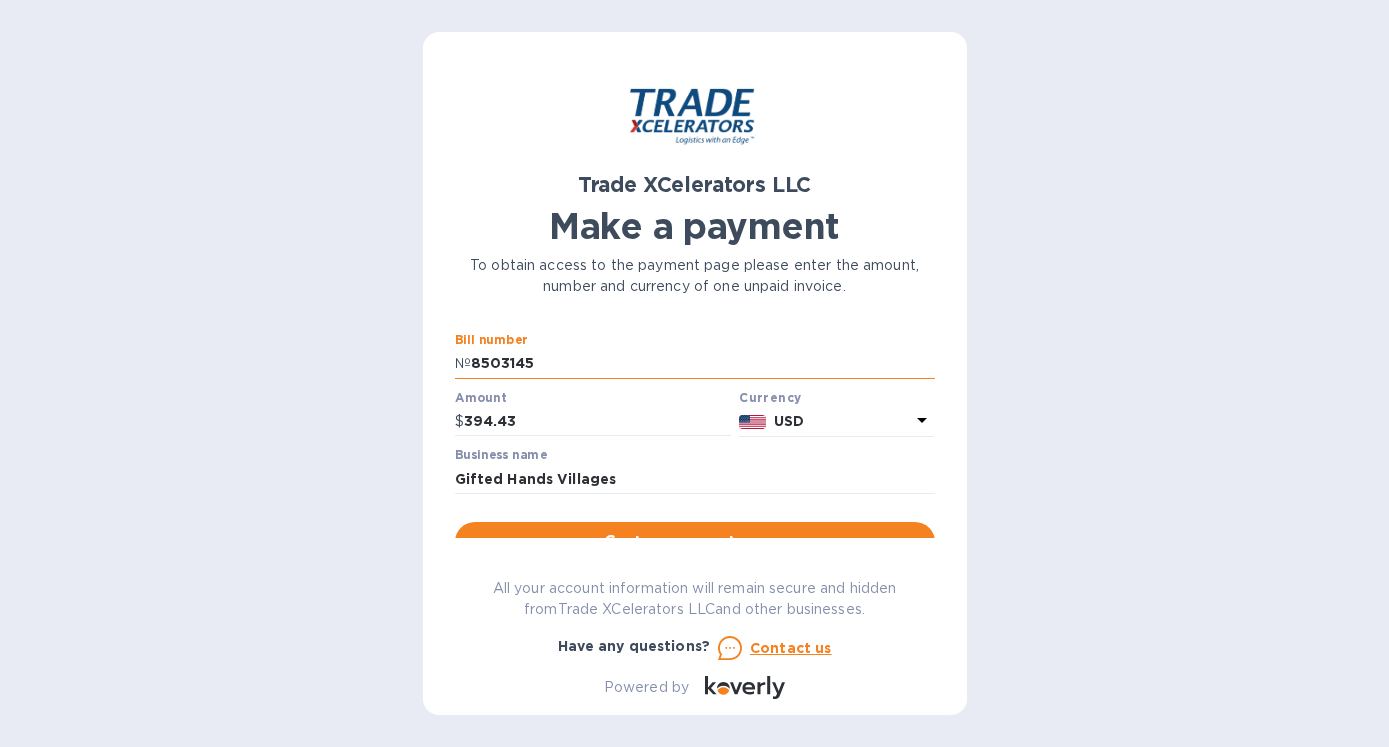 type on "8503145" 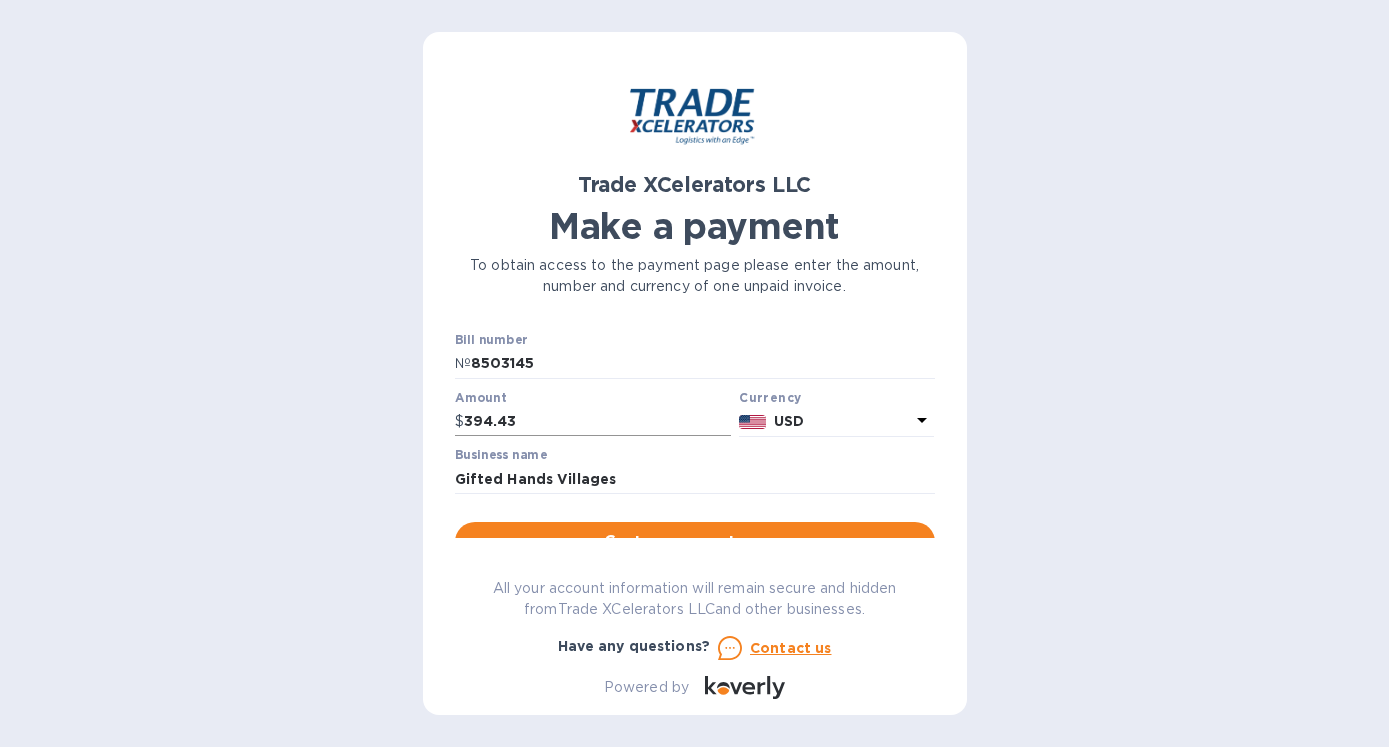 scroll, scrollTop: 114, scrollLeft: 0, axis: vertical 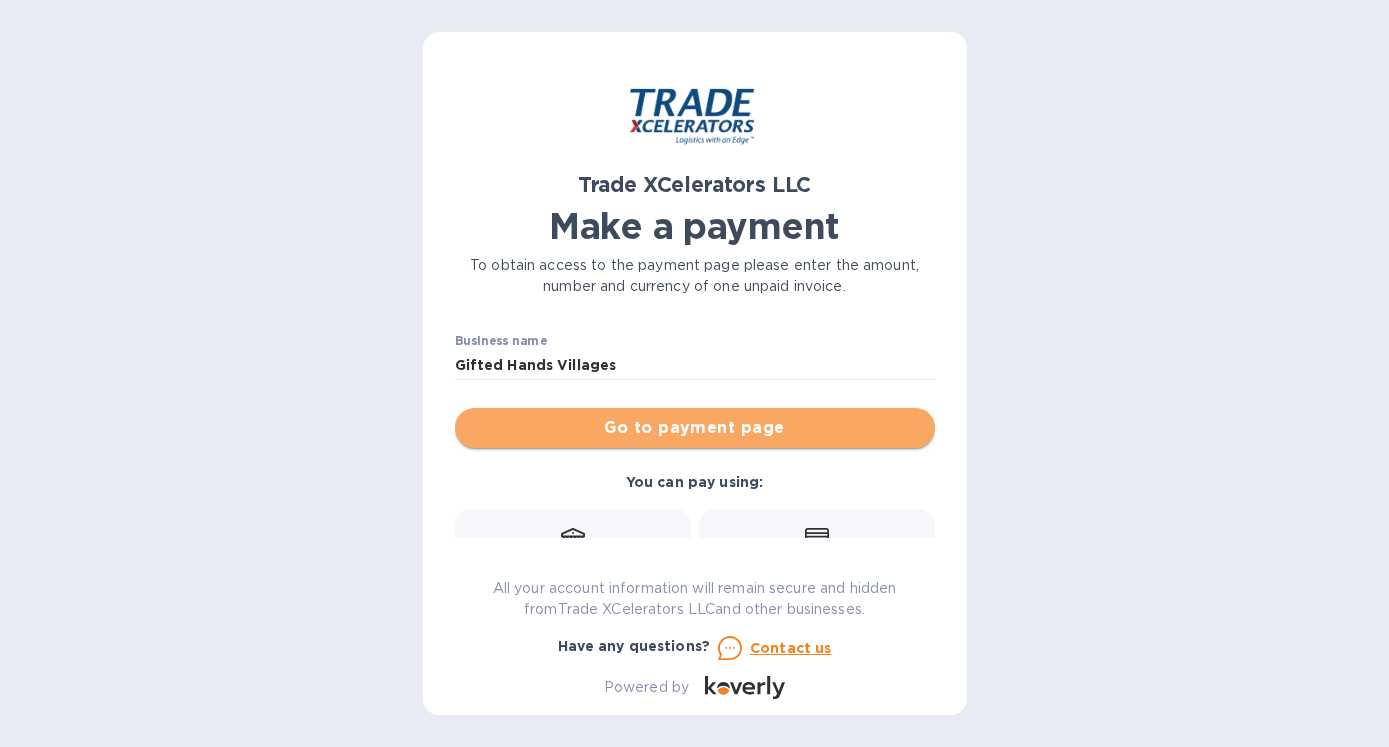 click on "Go to payment page" at bounding box center (695, 428) 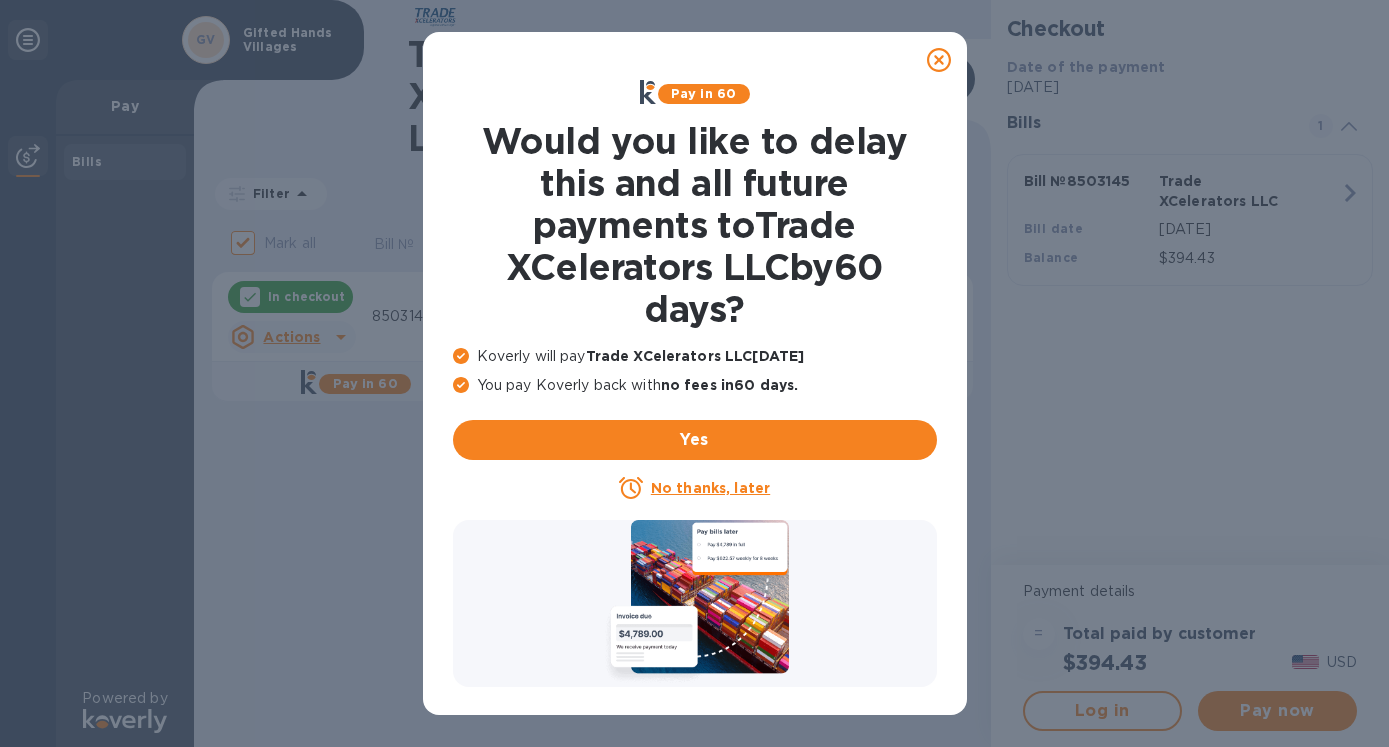 click on "No thanks, later" at bounding box center [710, 488] 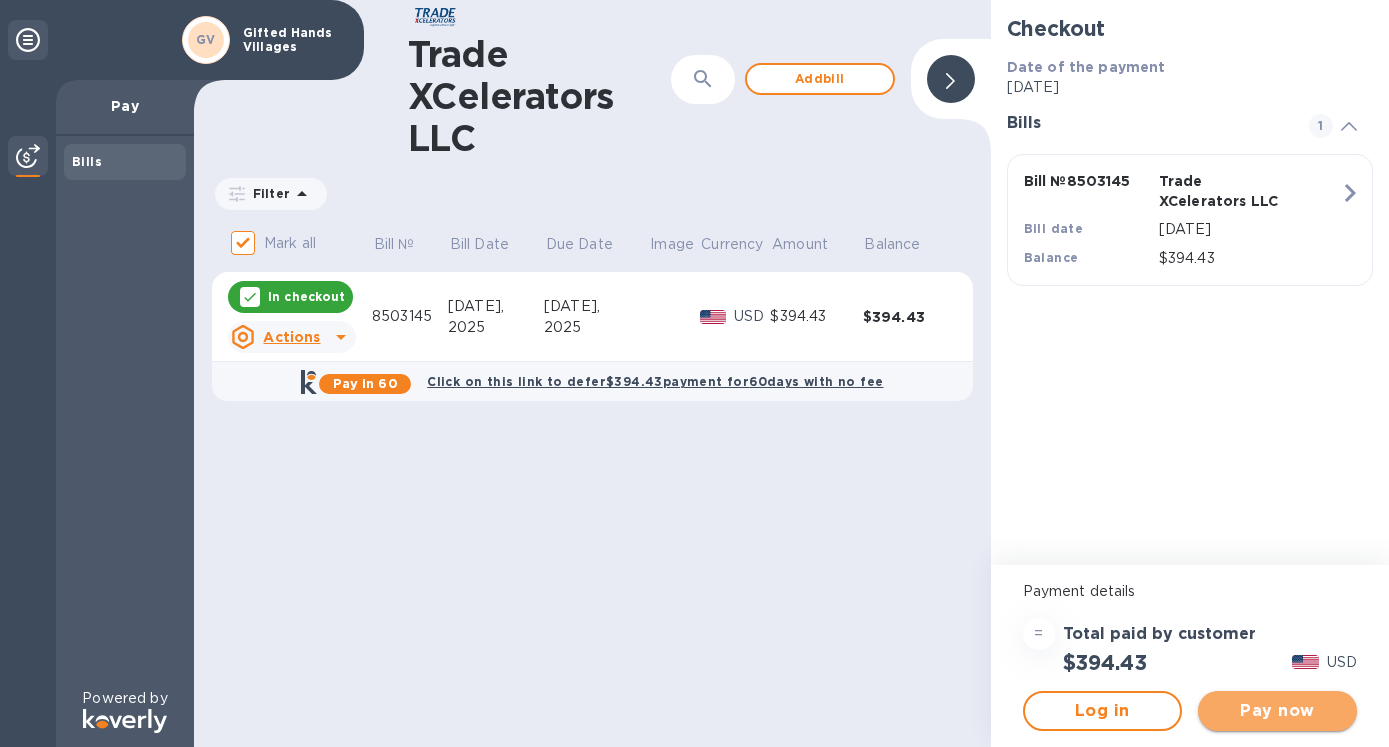 click on "Pay now" at bounding box center (1277, 711) 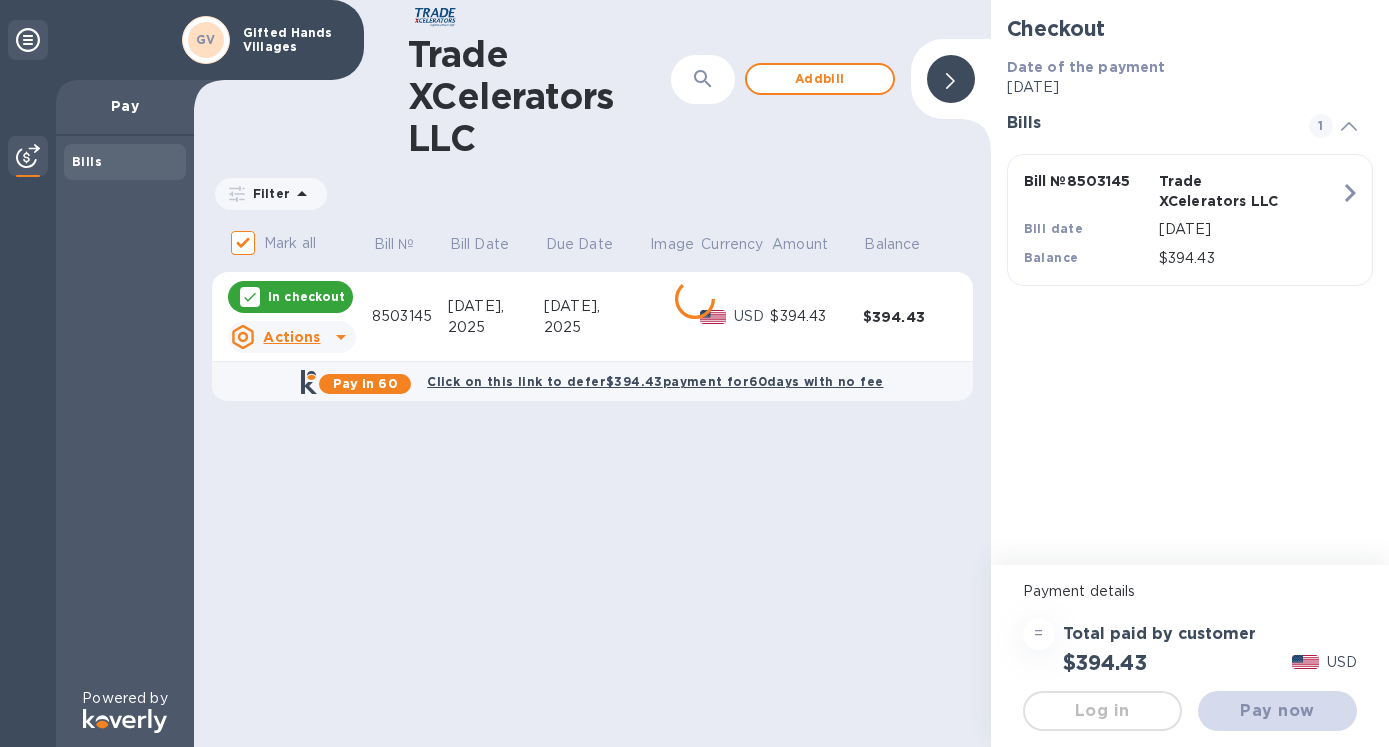 scroll, scrollTop: 0, scrollLeft: 0, axis: both 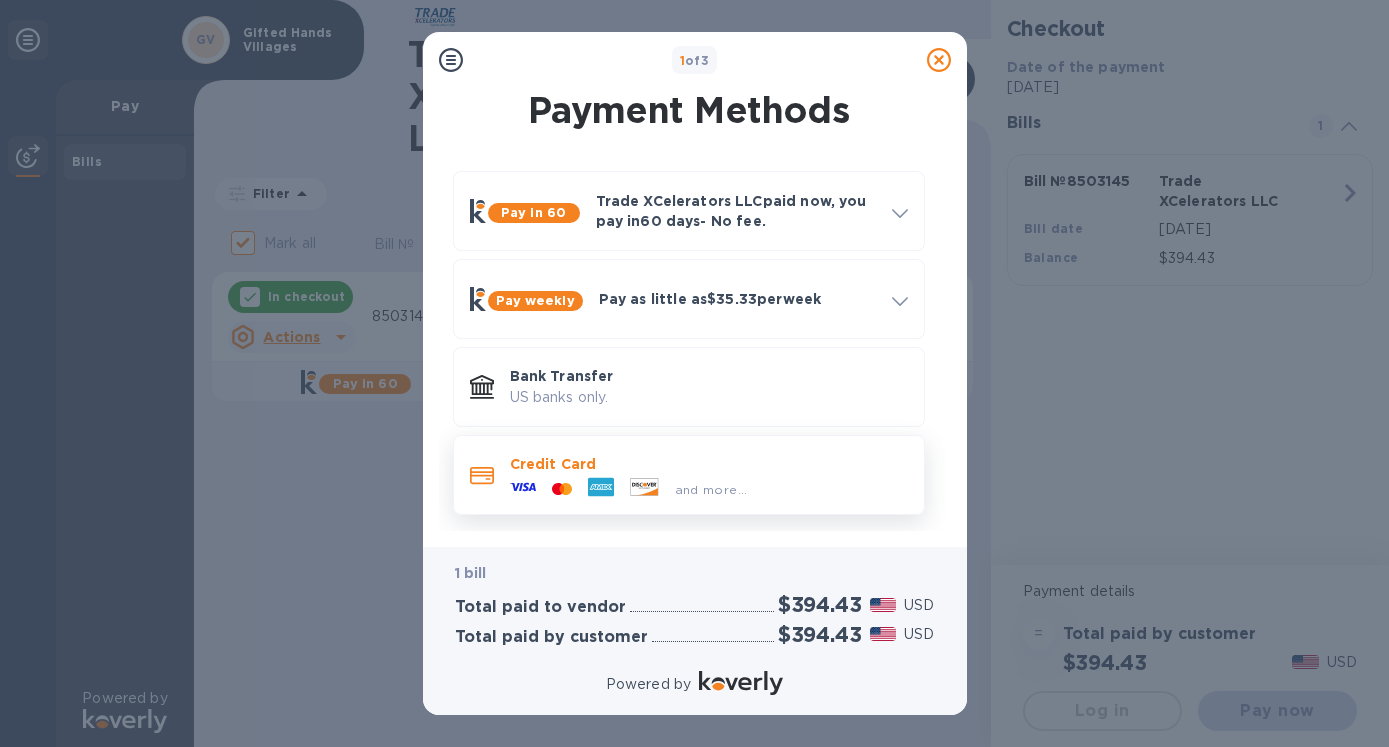 click on "Credit Card" at bounding box center [709, 464] 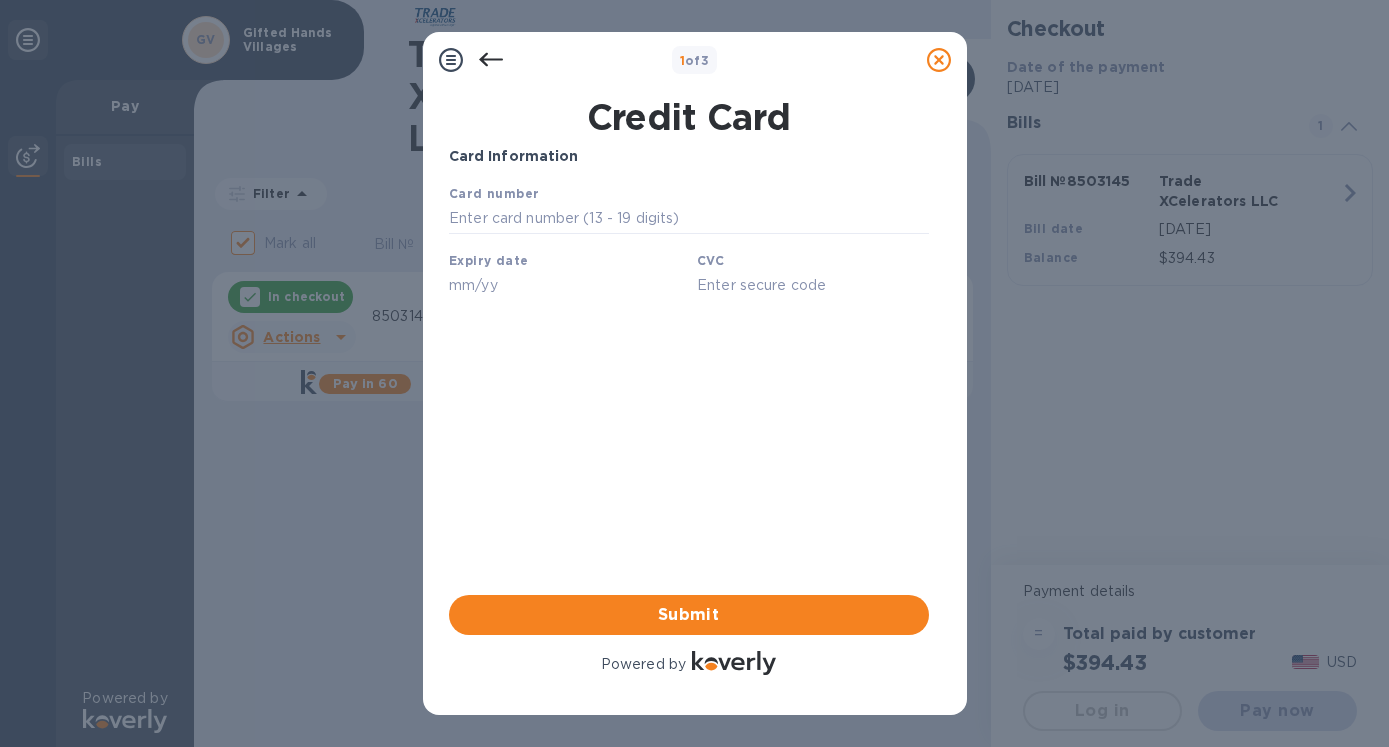 scroll, scrollTop: 0, scrollLeft: 0, axis: both 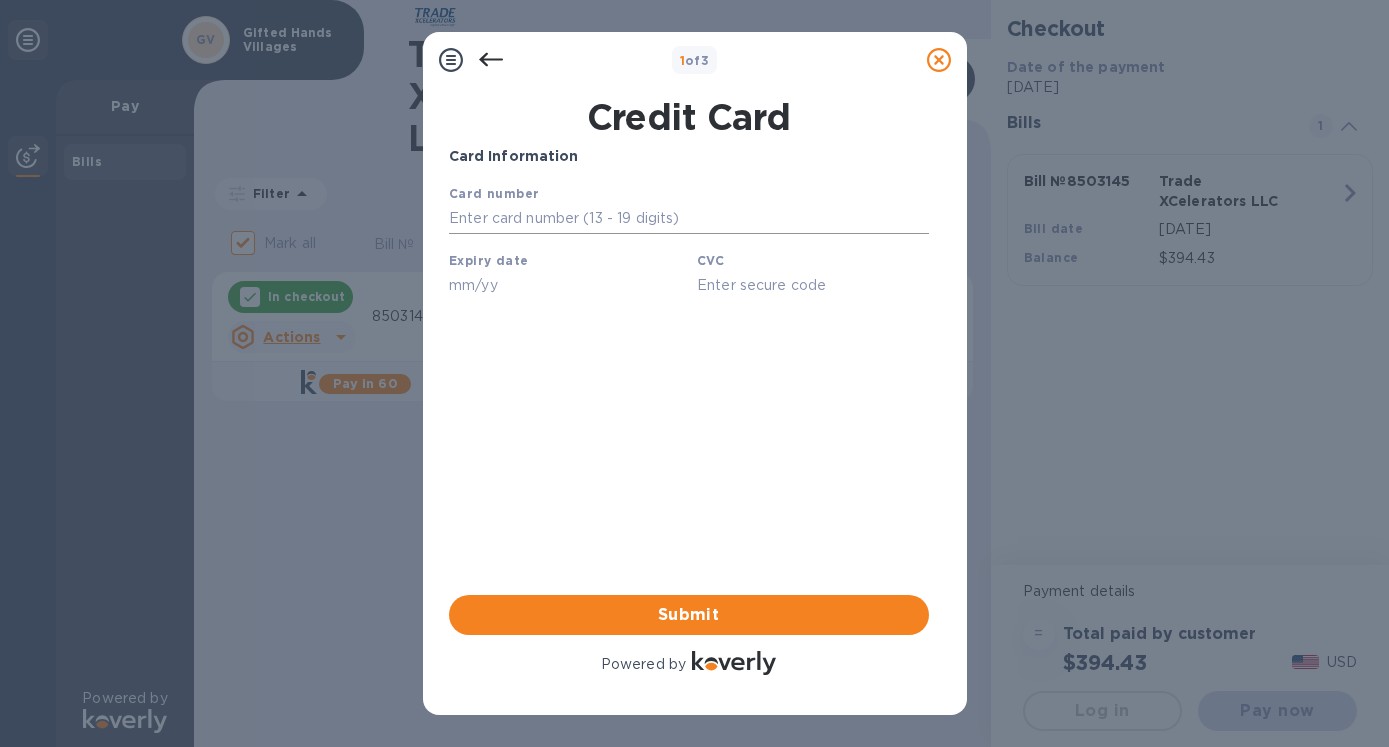 click at bounding box center (688, 219) 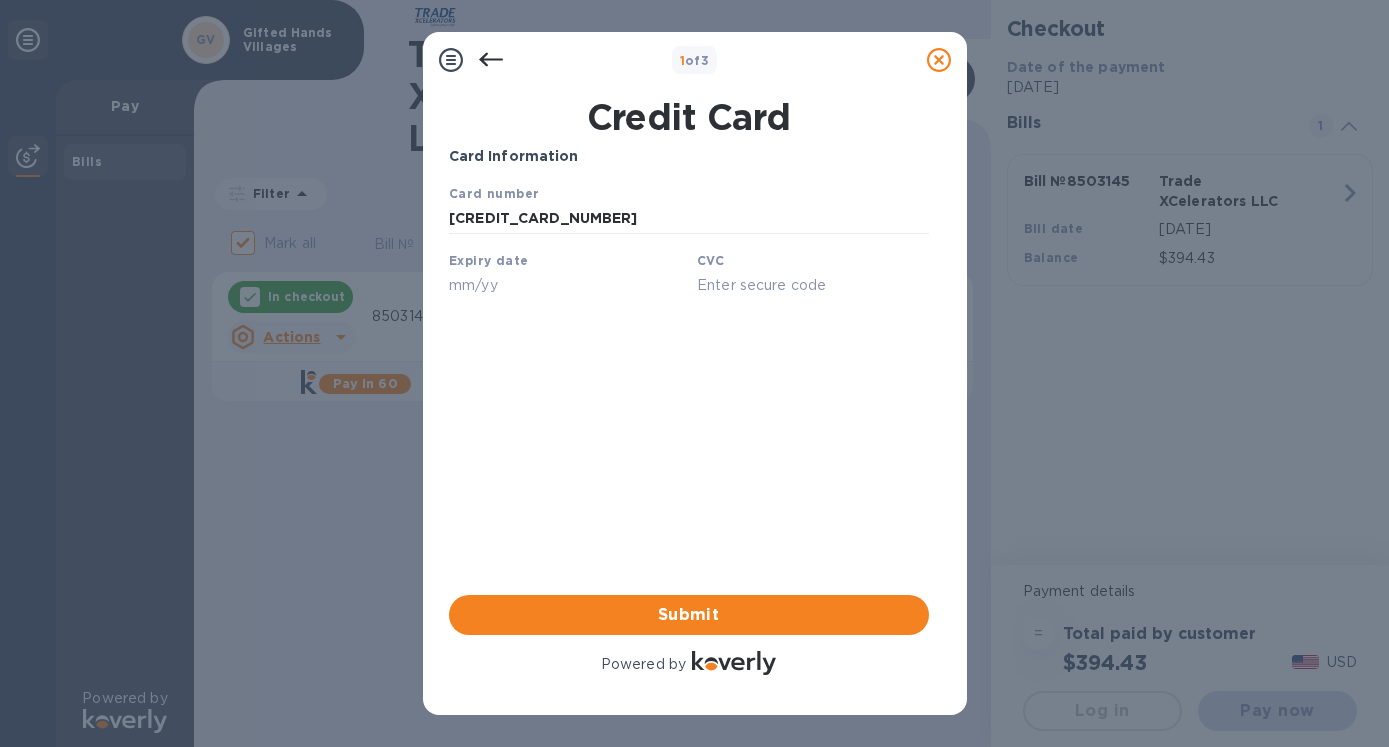 type on "[CREDIT_CARD_NUMBER]" 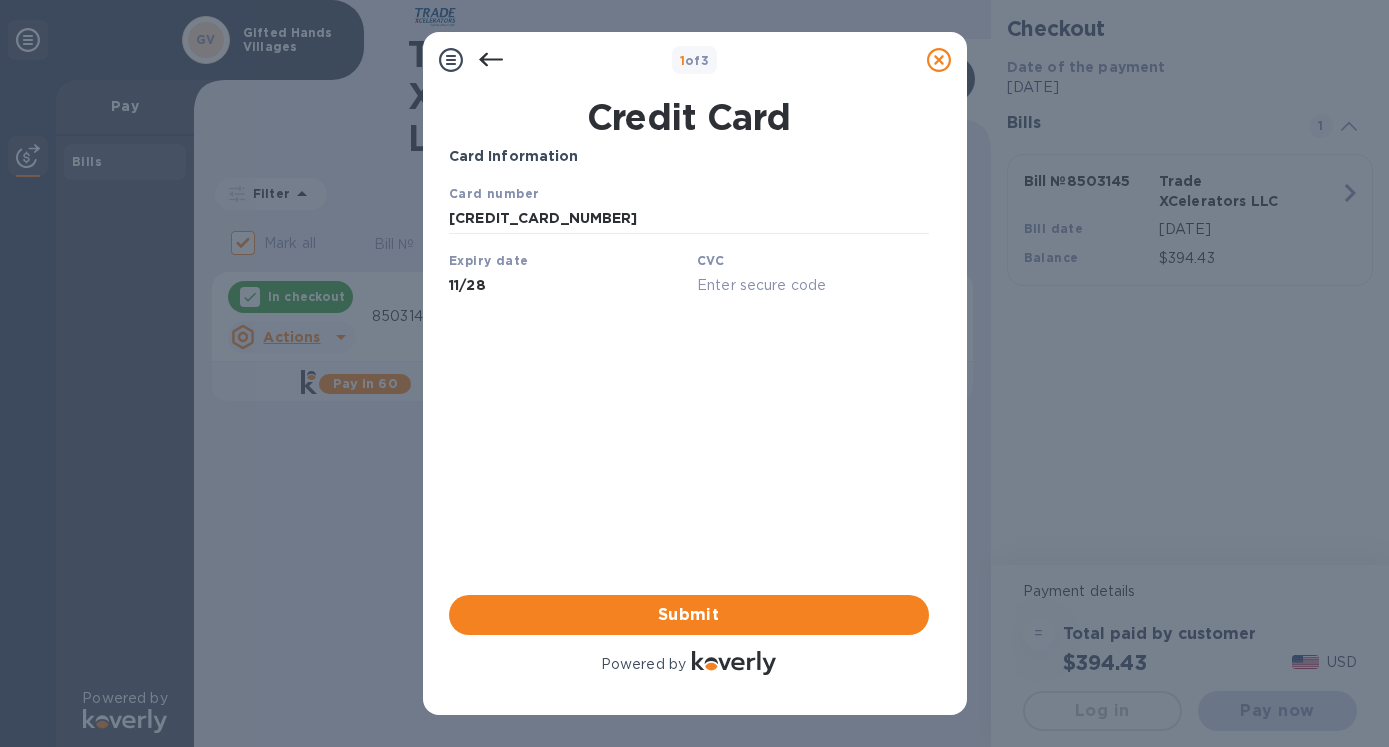 type on "11/28" 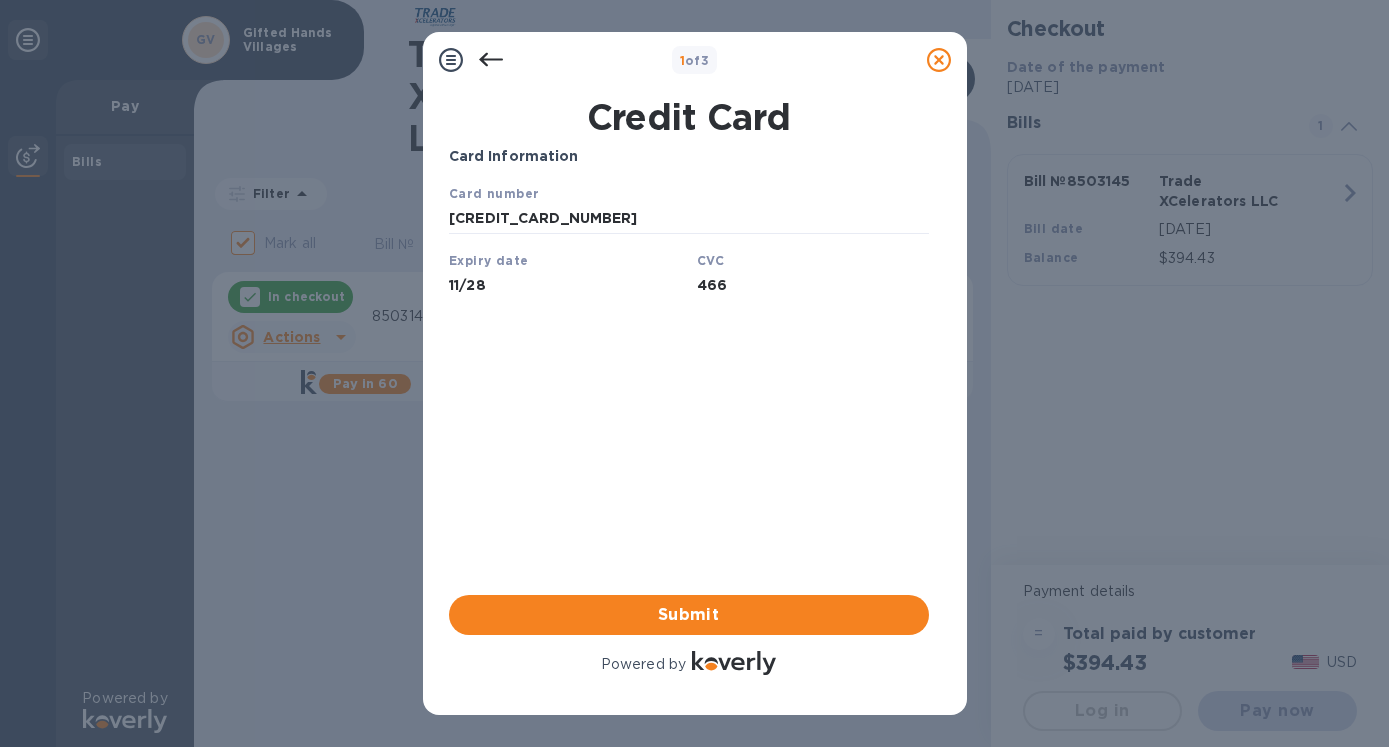 type on "466" 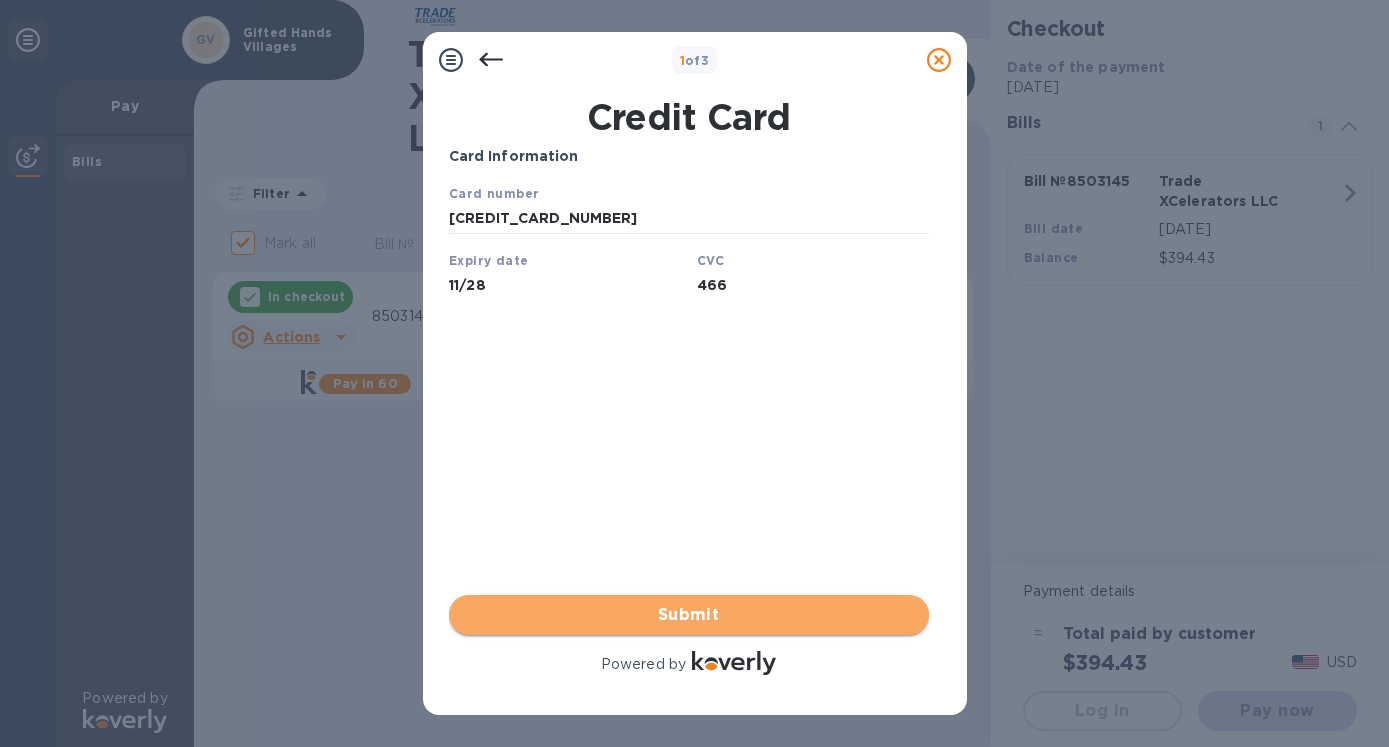 click on "Submit" at bounding box center (689, 615) 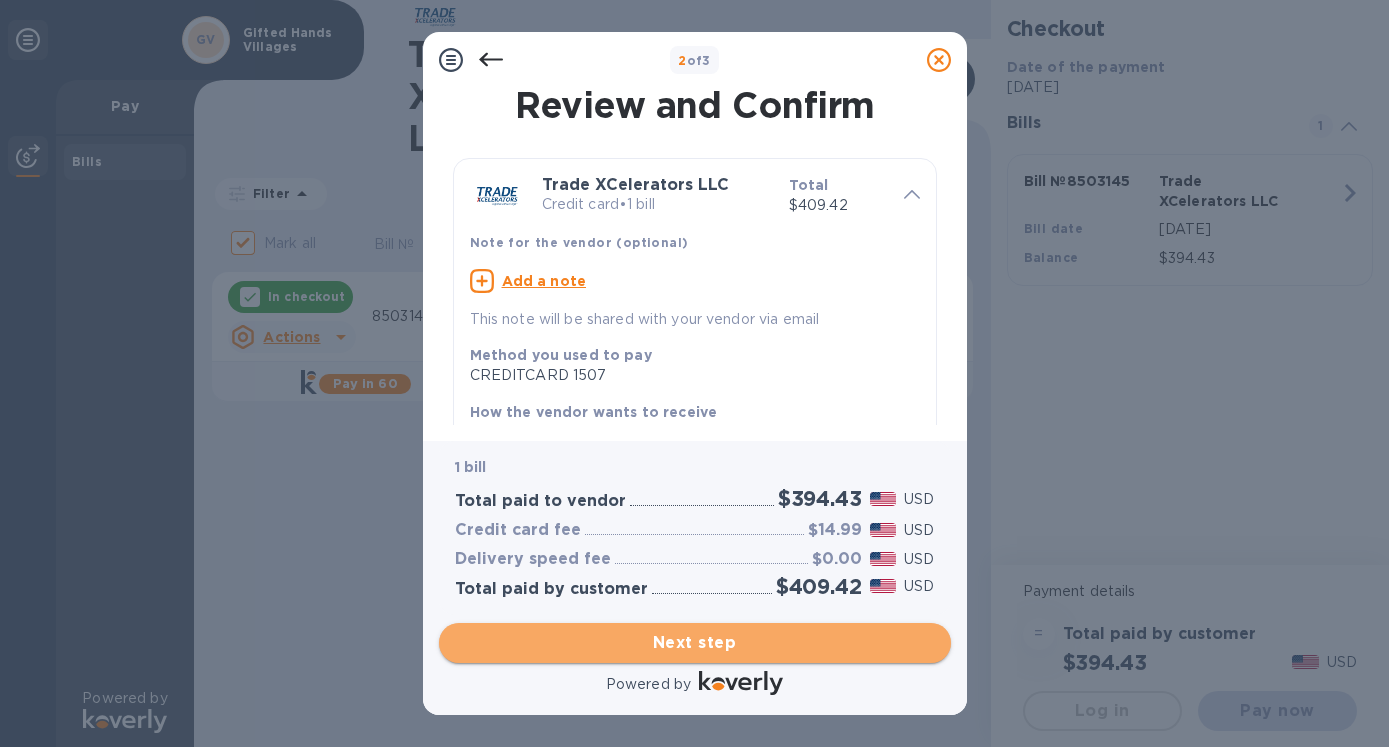 click on "Next step" at bounding box center [695, 643] 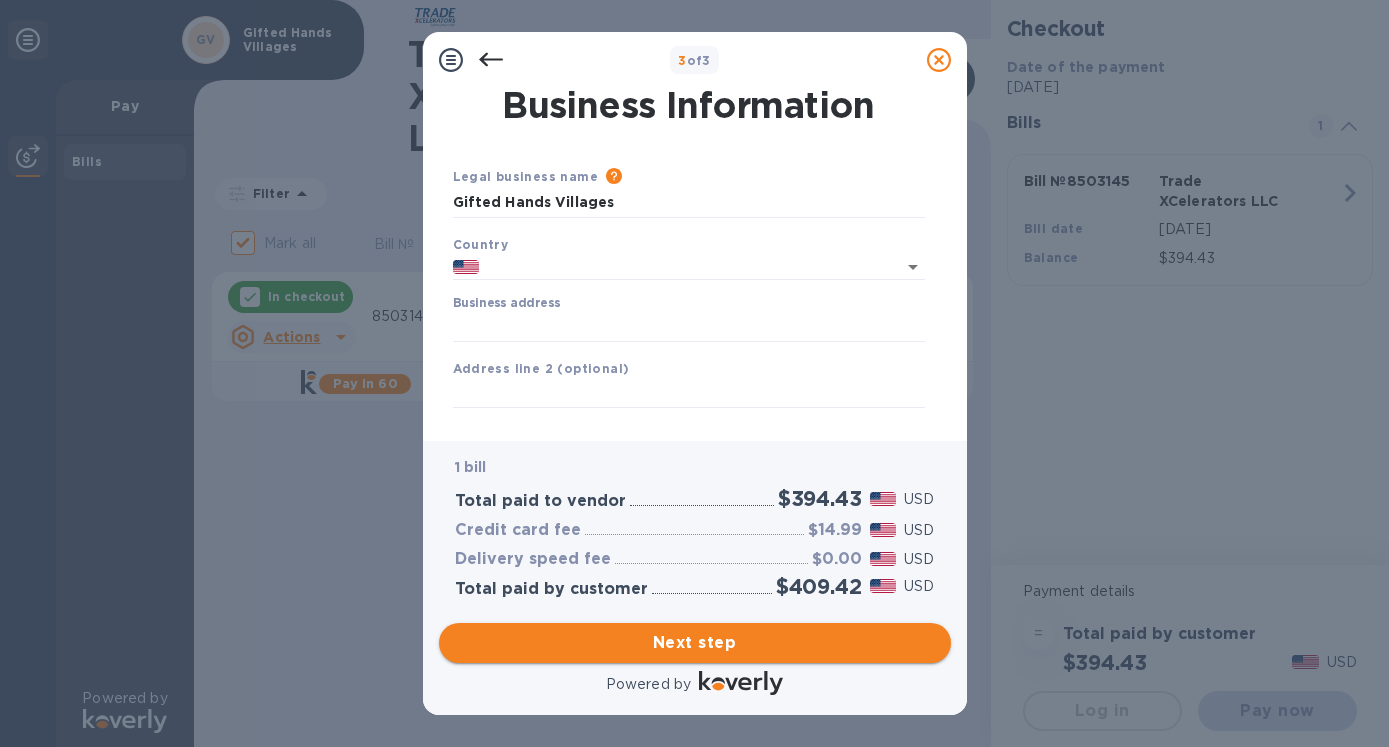 type on "[GEOGRAPHIC_DATA]" 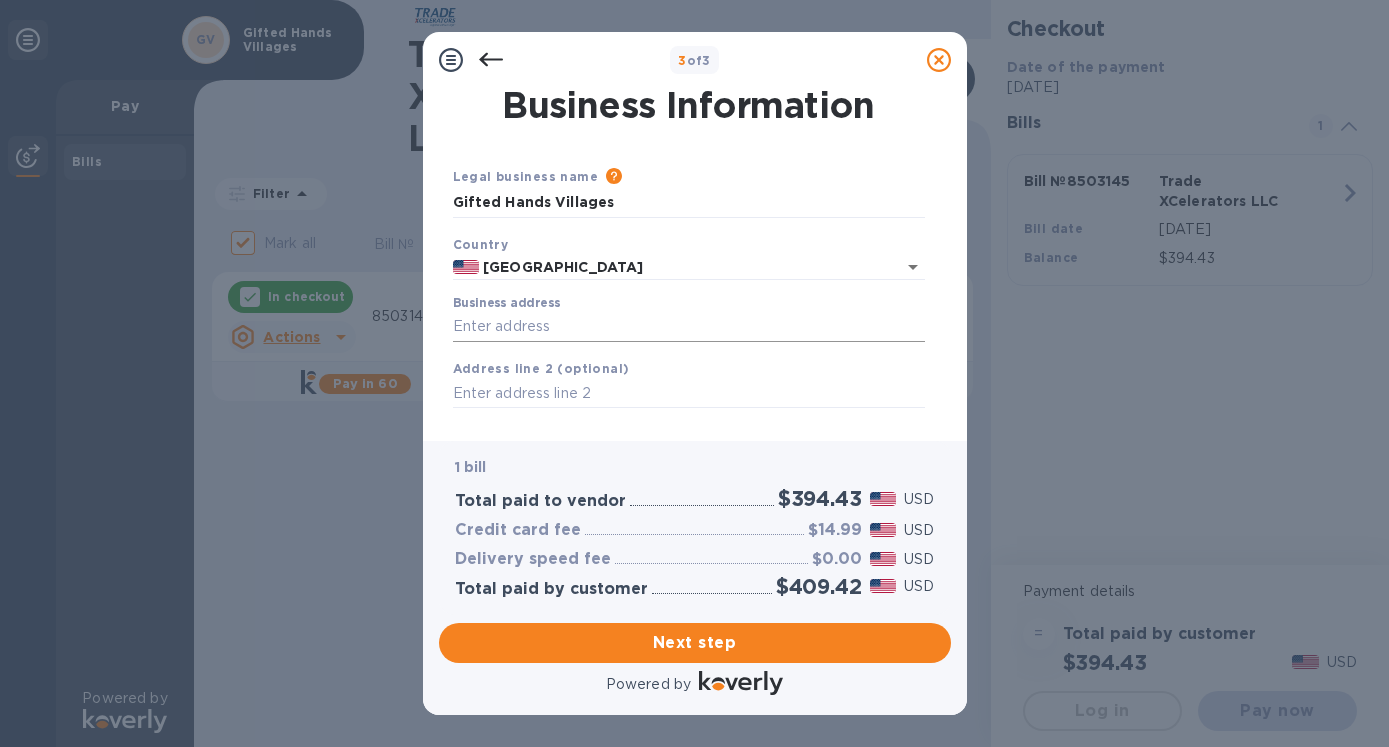 click on "Business address" at bounding box center (689, 327) 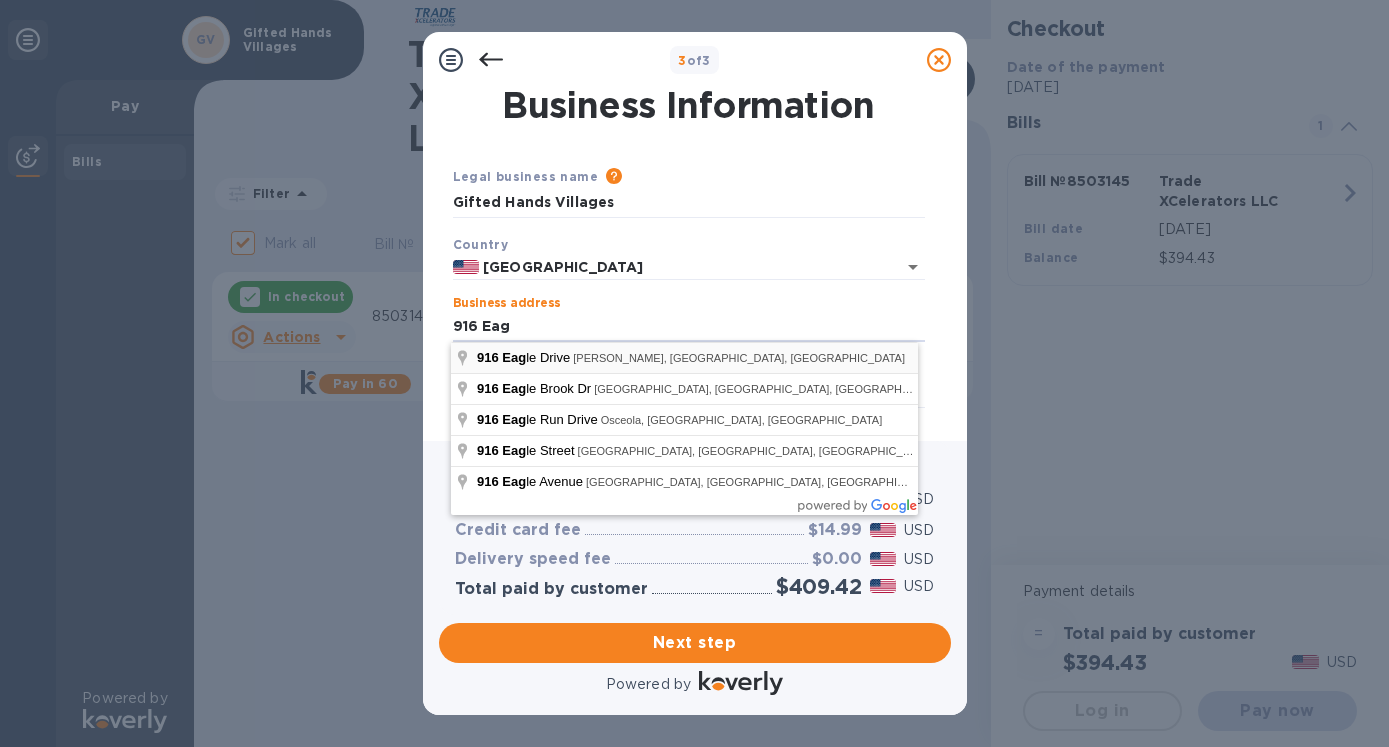 type on "[STREET_ADDRESS]" 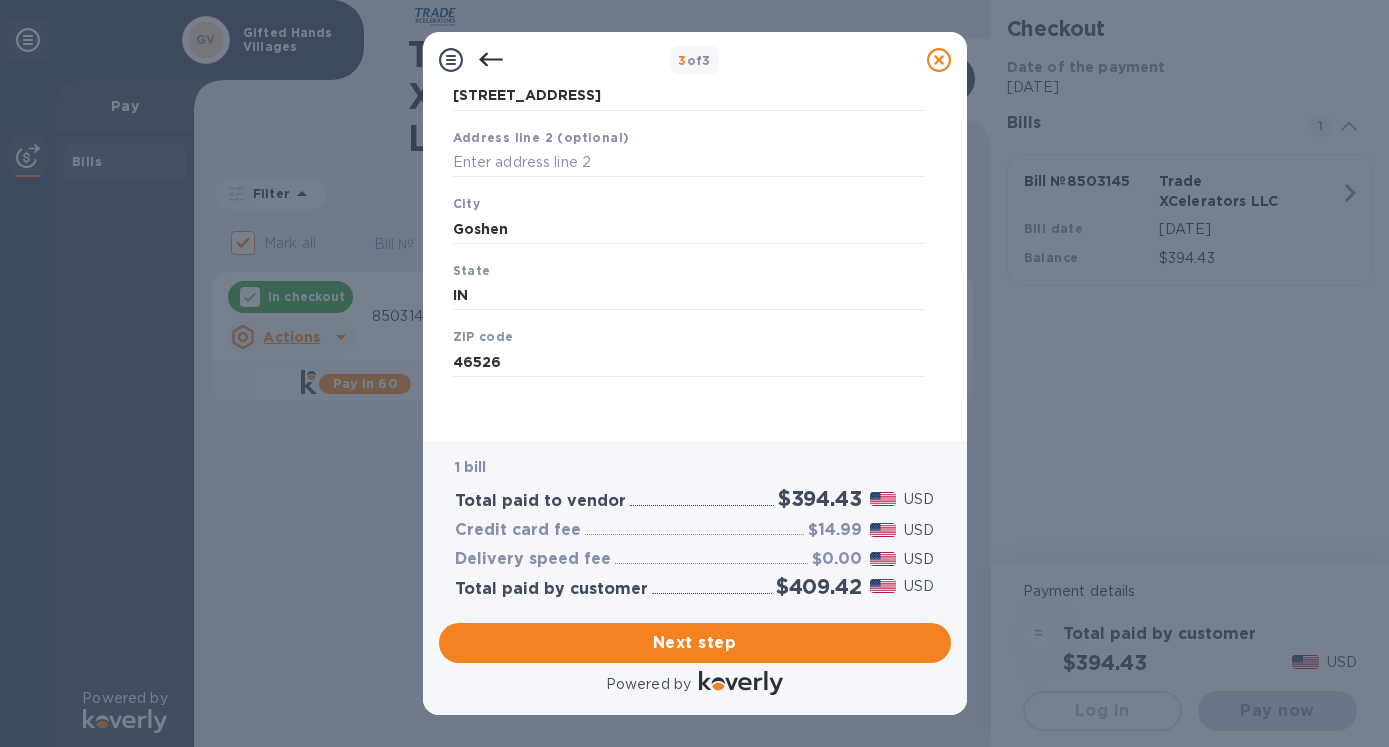 scroll, scrollTop: 253, scrollLeft: 0, axis: vertical 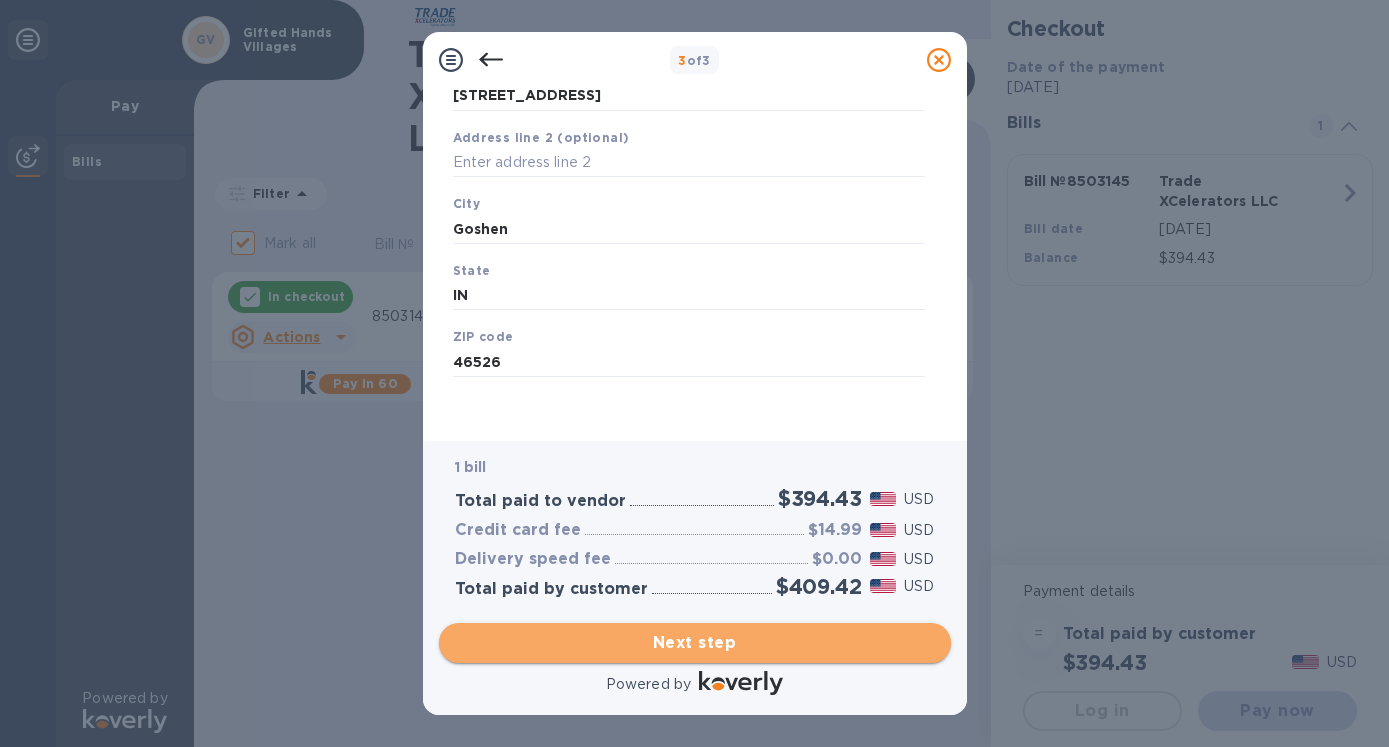 click on "Next step" at bounding box center (695, 643) 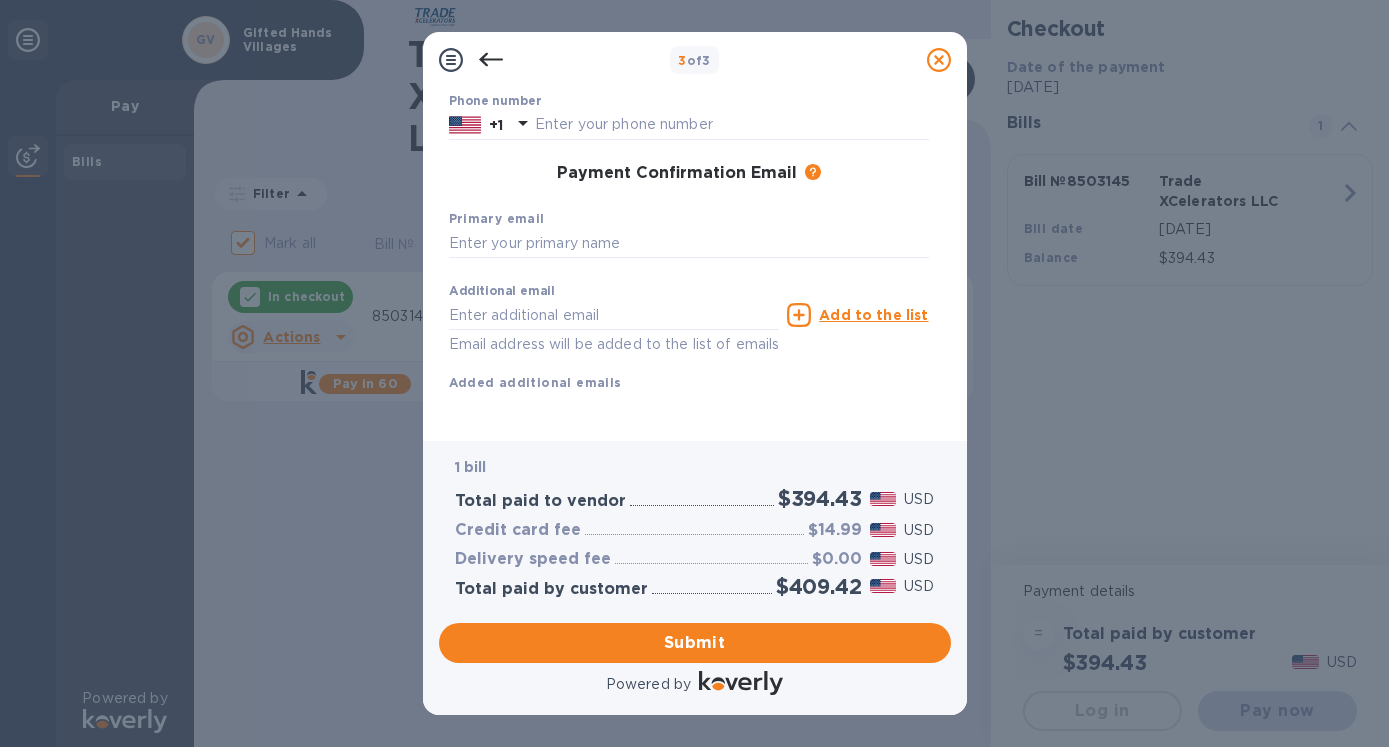 scroll, scrollTop: 277, scrollLeft: 0, axis: vertical 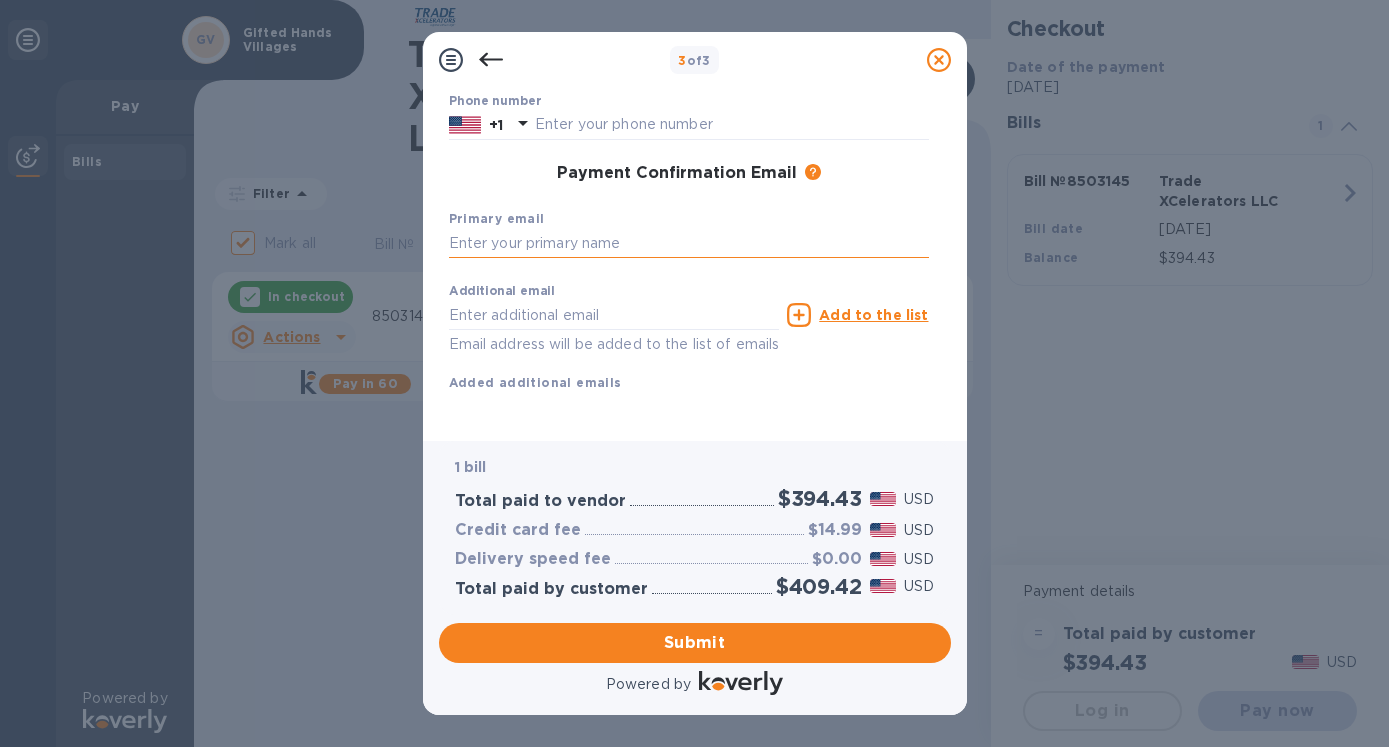 click at bounding box center [689, 244] 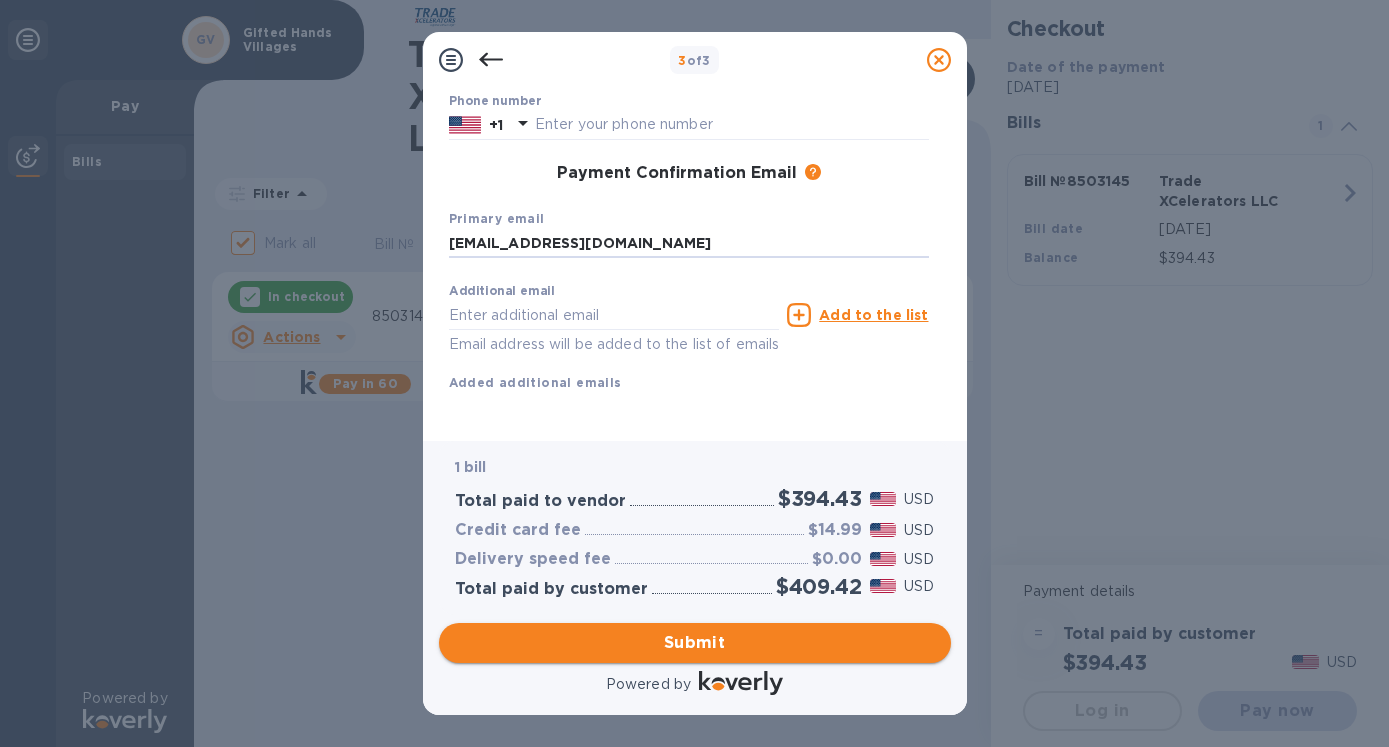 type on "[EMAIL_ADDRESS][DOMAIN_NAME]" 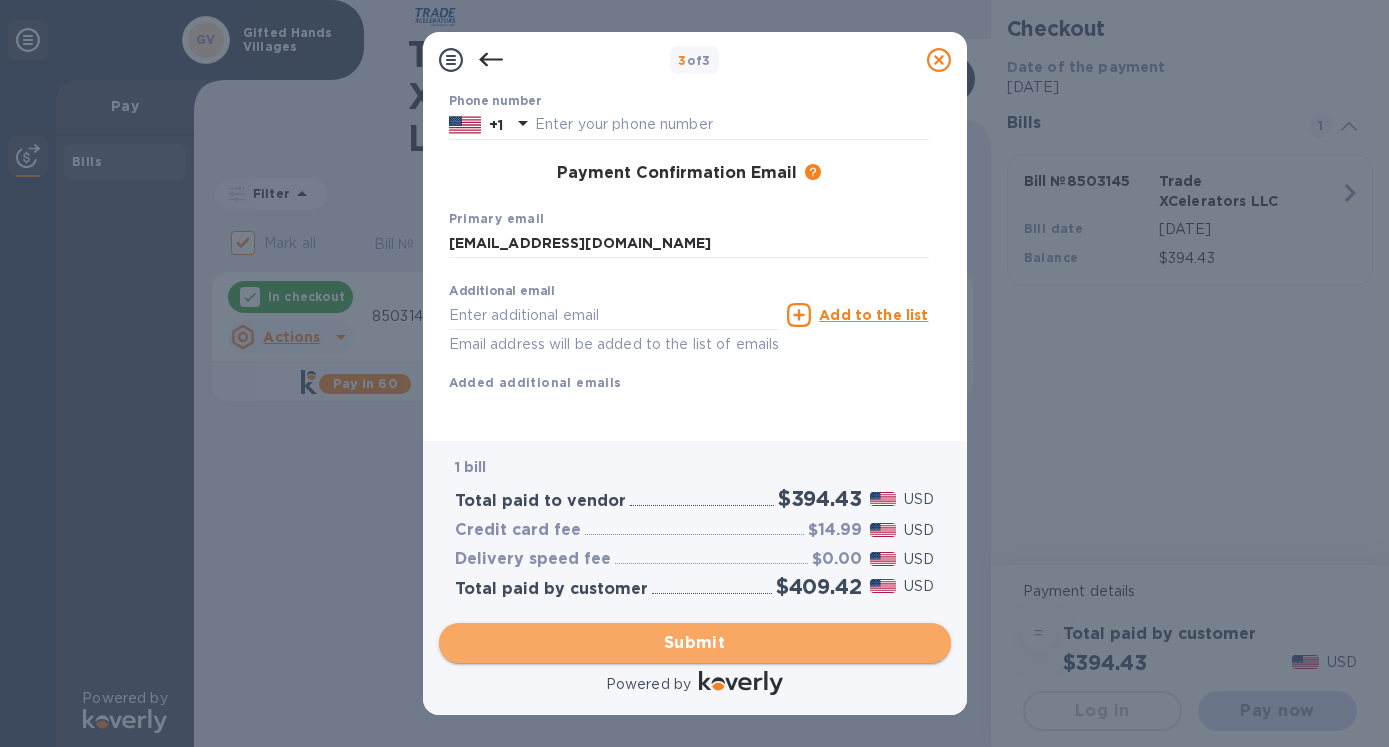 click on "Submit" at bounding box center (695, 643) 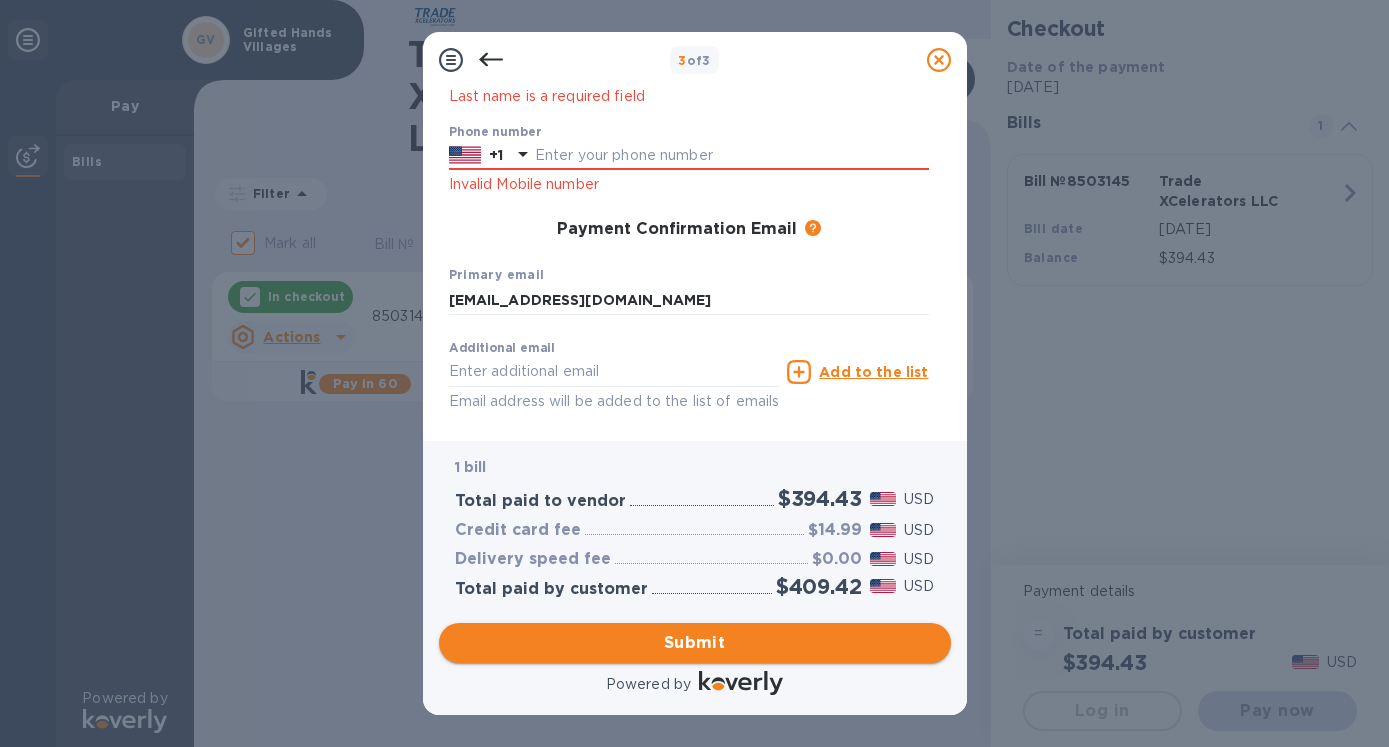 scroll, scrollTop: 329, scrollLeft: 0, axis: vertical 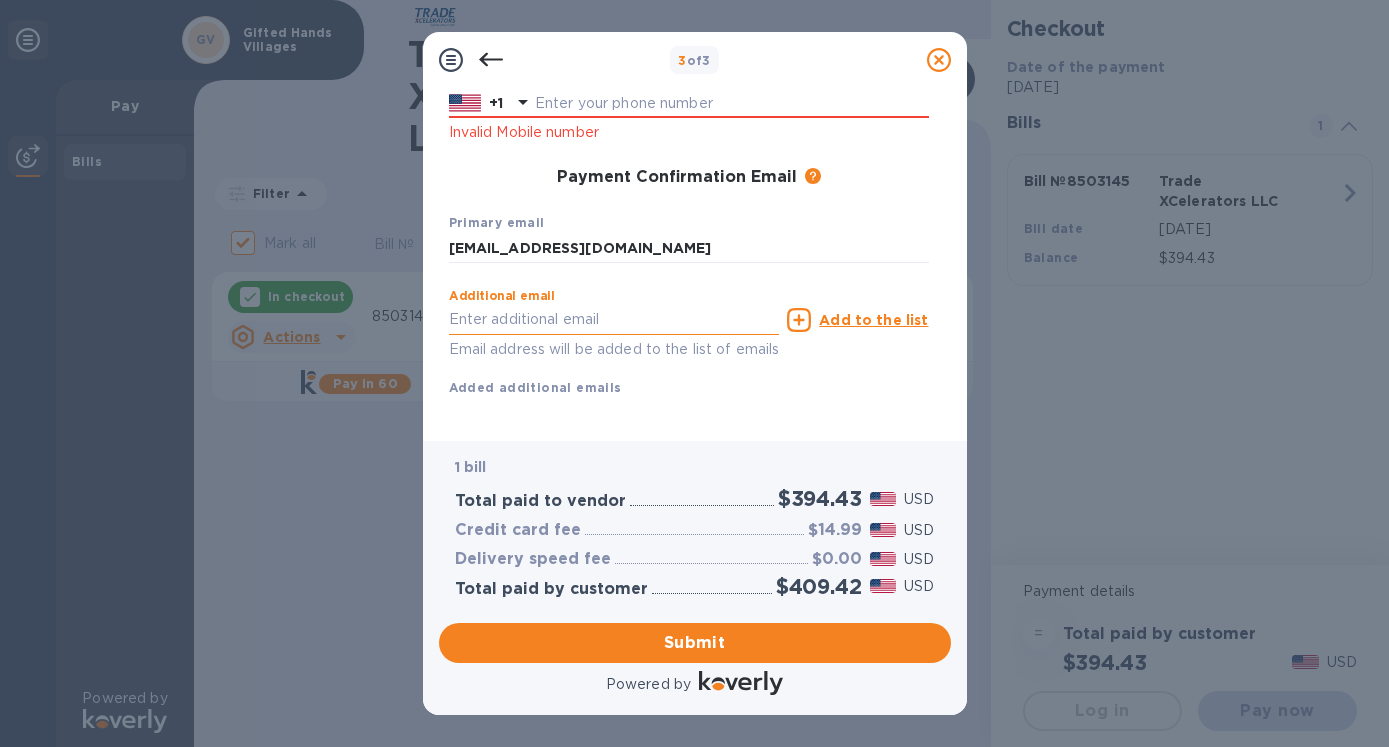 click at bounding box center [614, 320] 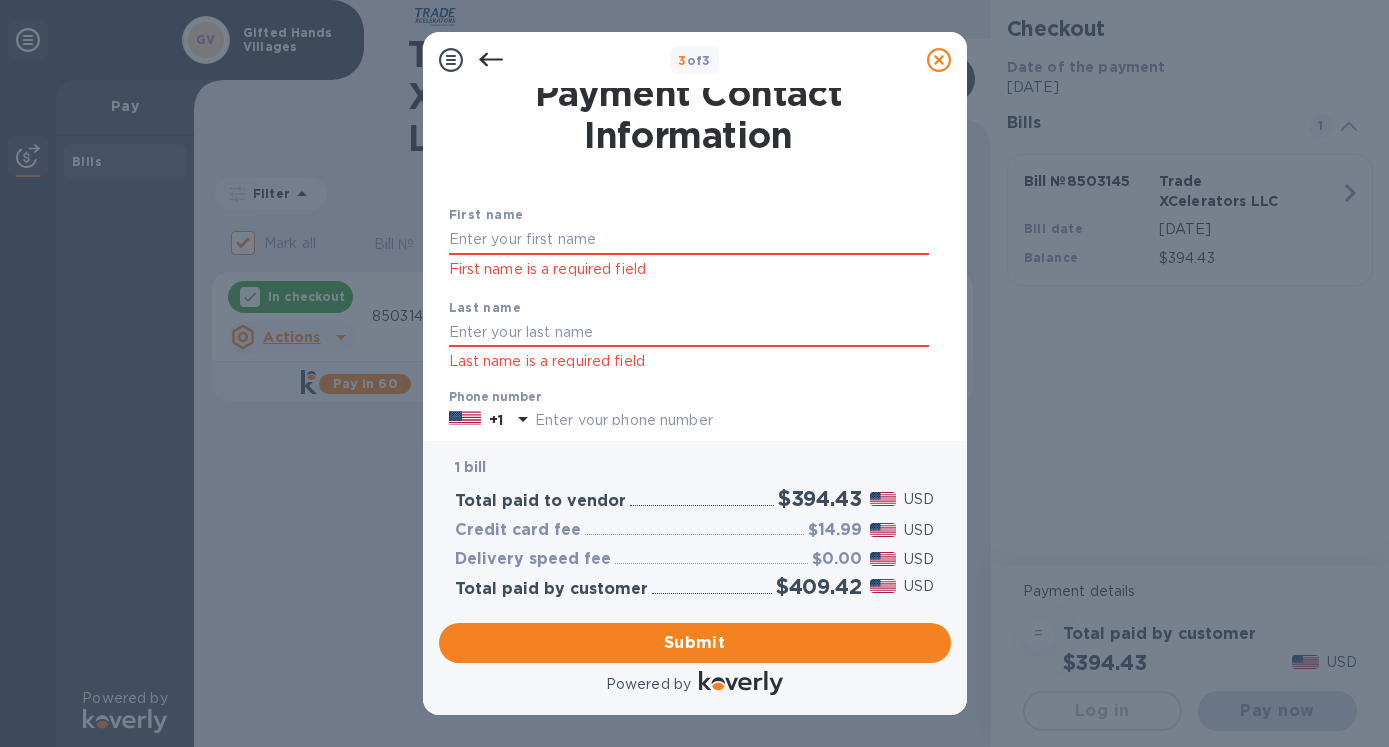 scroll, scrollTop: 0, scrollLeft: 0, axis: both 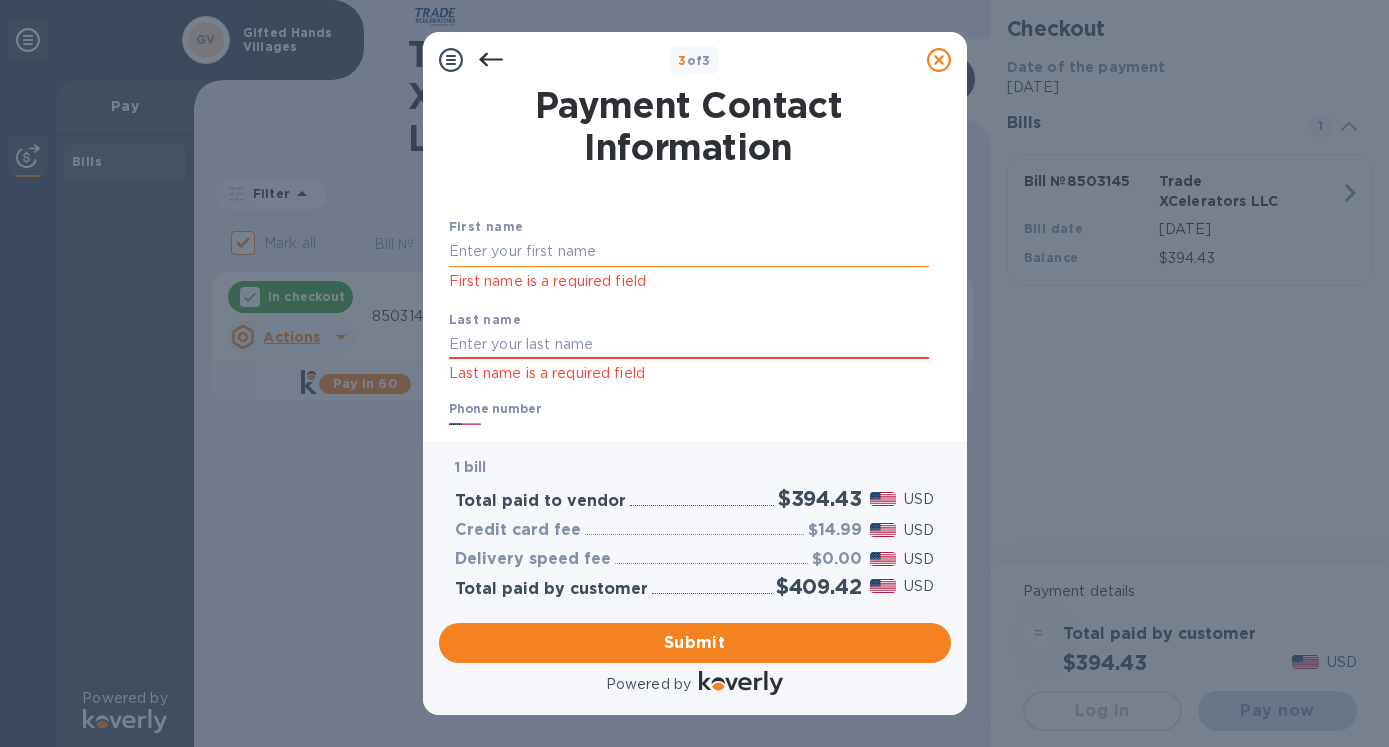 click at bounding box center [689, 252] 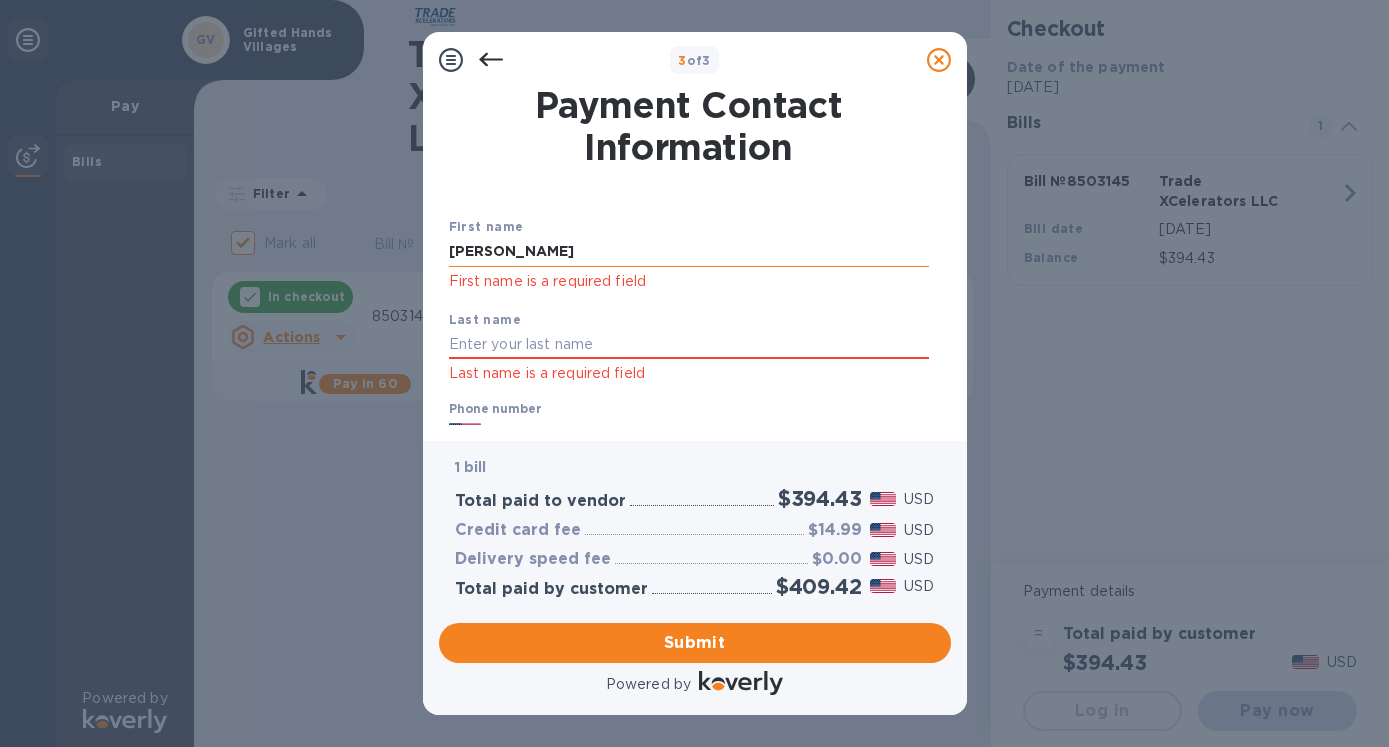 type on "[PERSON_NAME]" 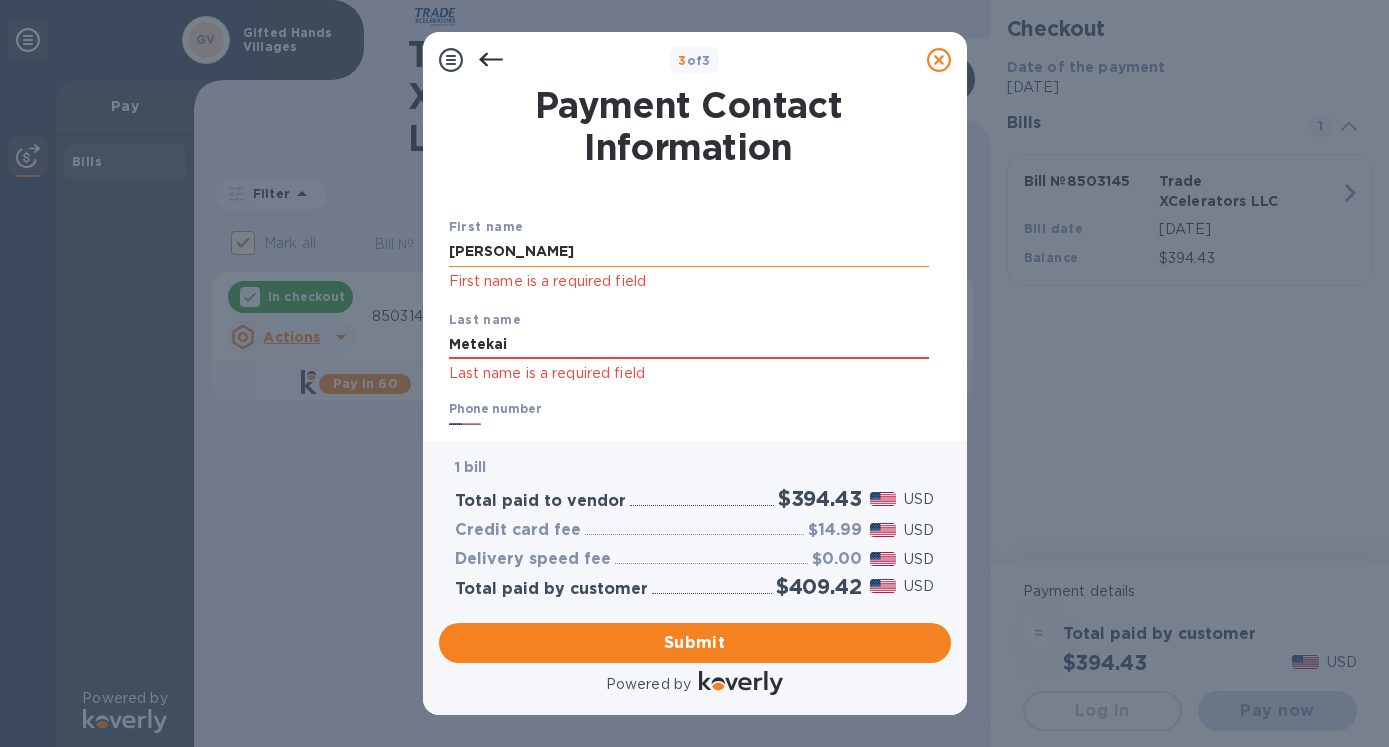 type on "5745343784" 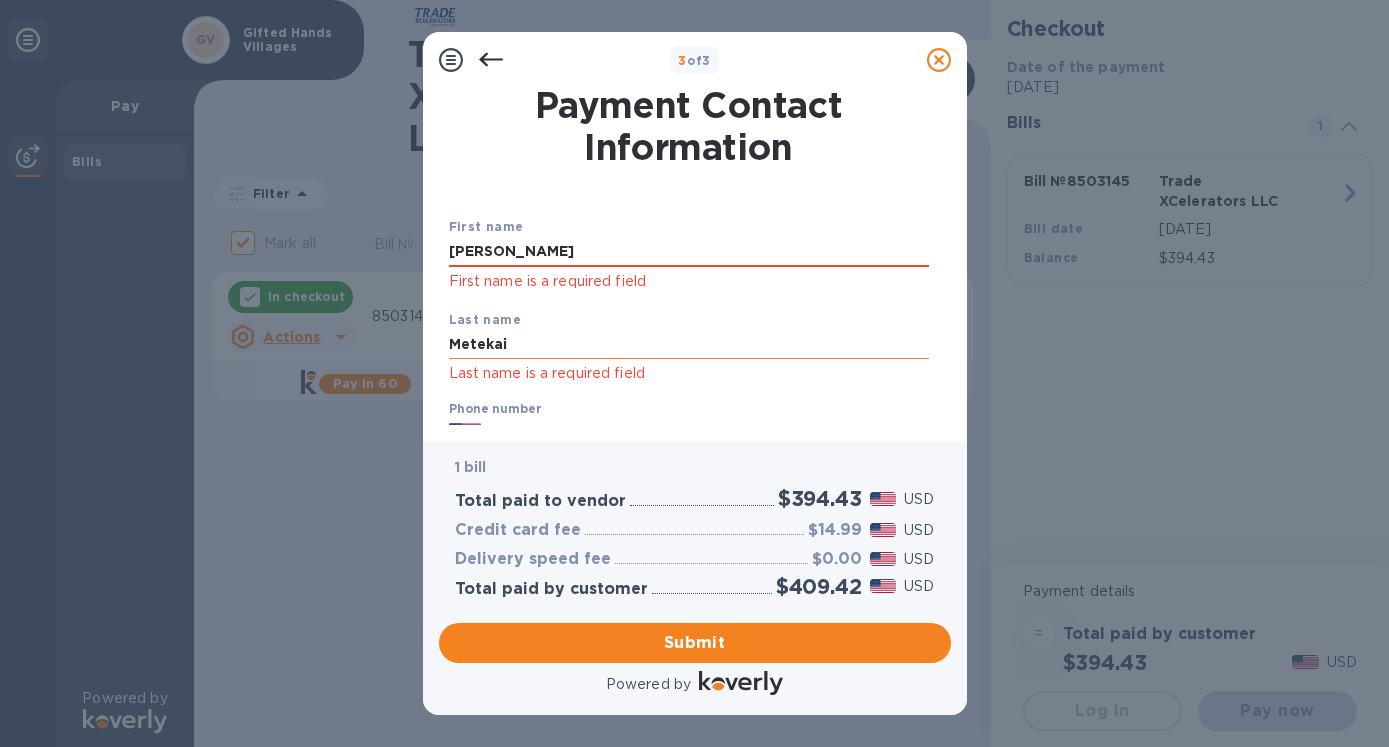 scroll, scrollTop: 228, scrollLeft: 0, axis: vertical 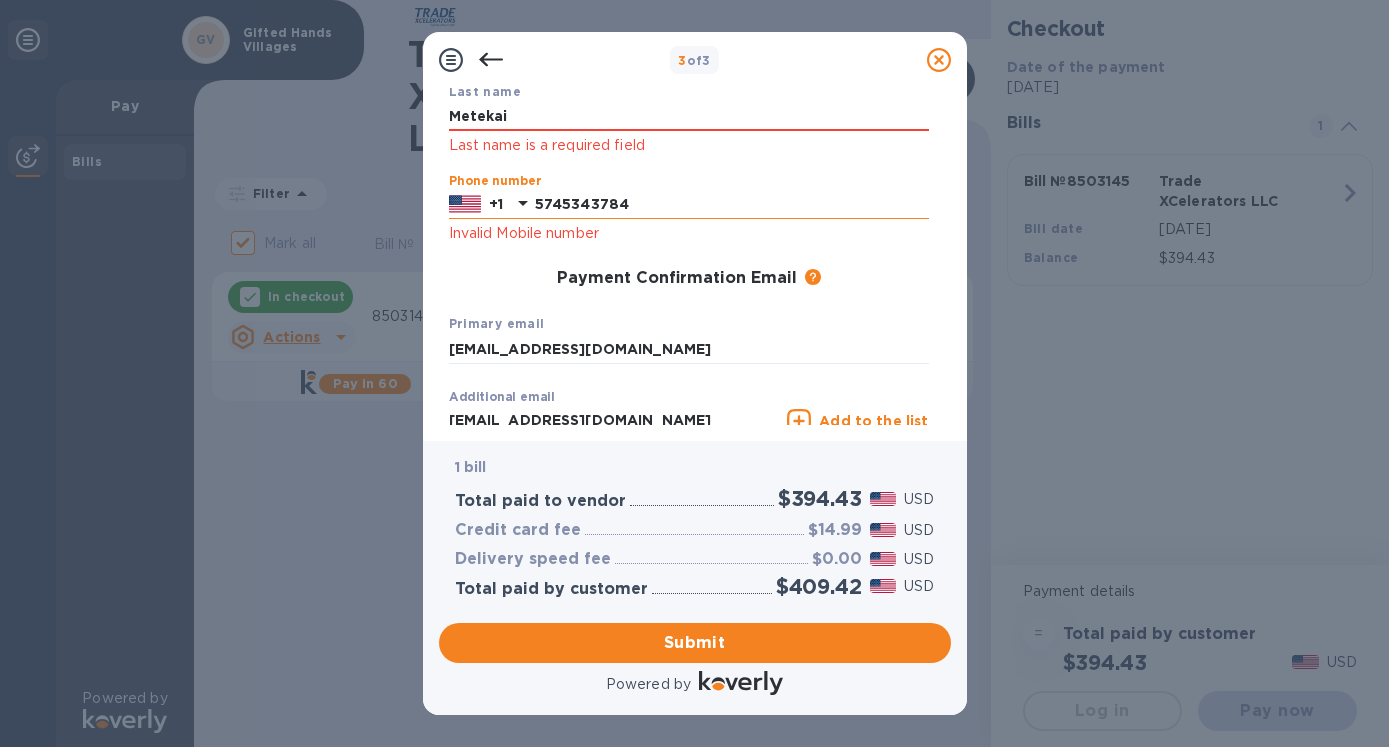 click on "5745343784" at bounding box center (732, 205) 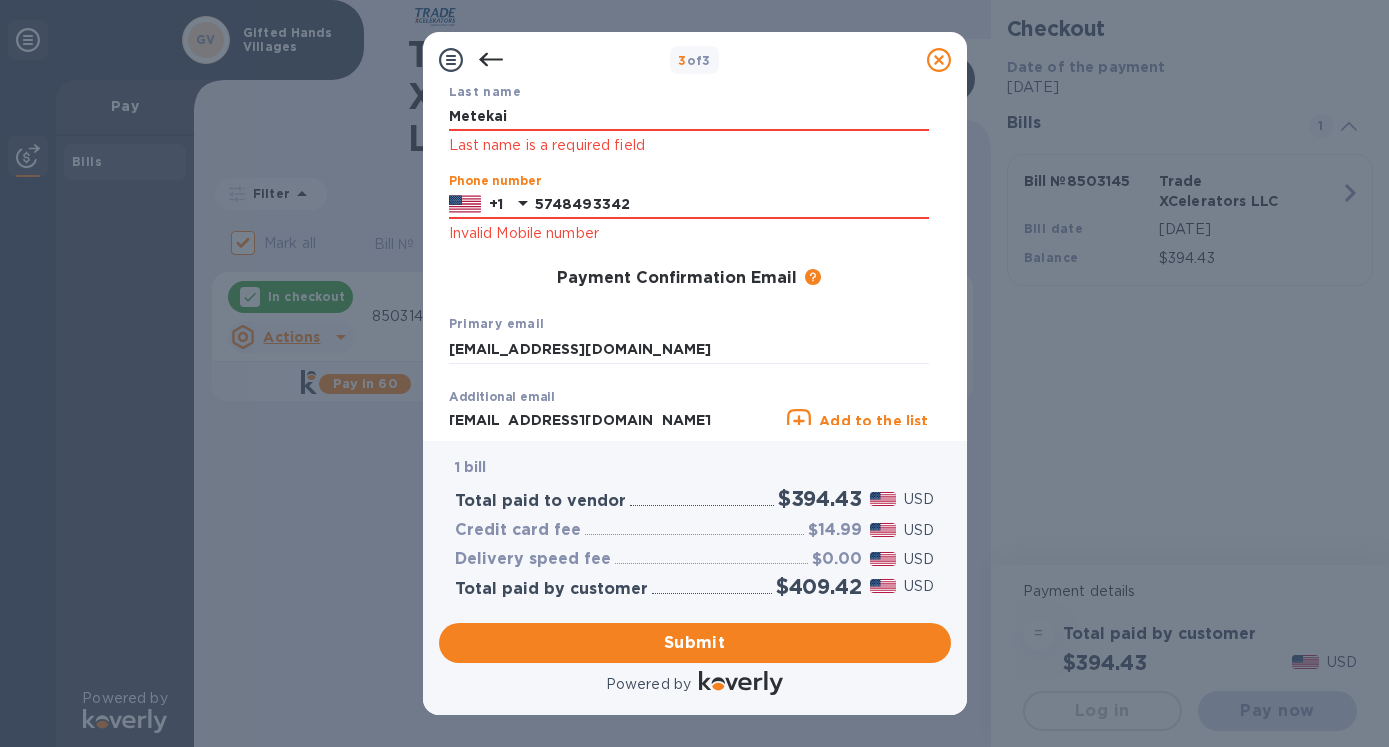 type on "5748493342" 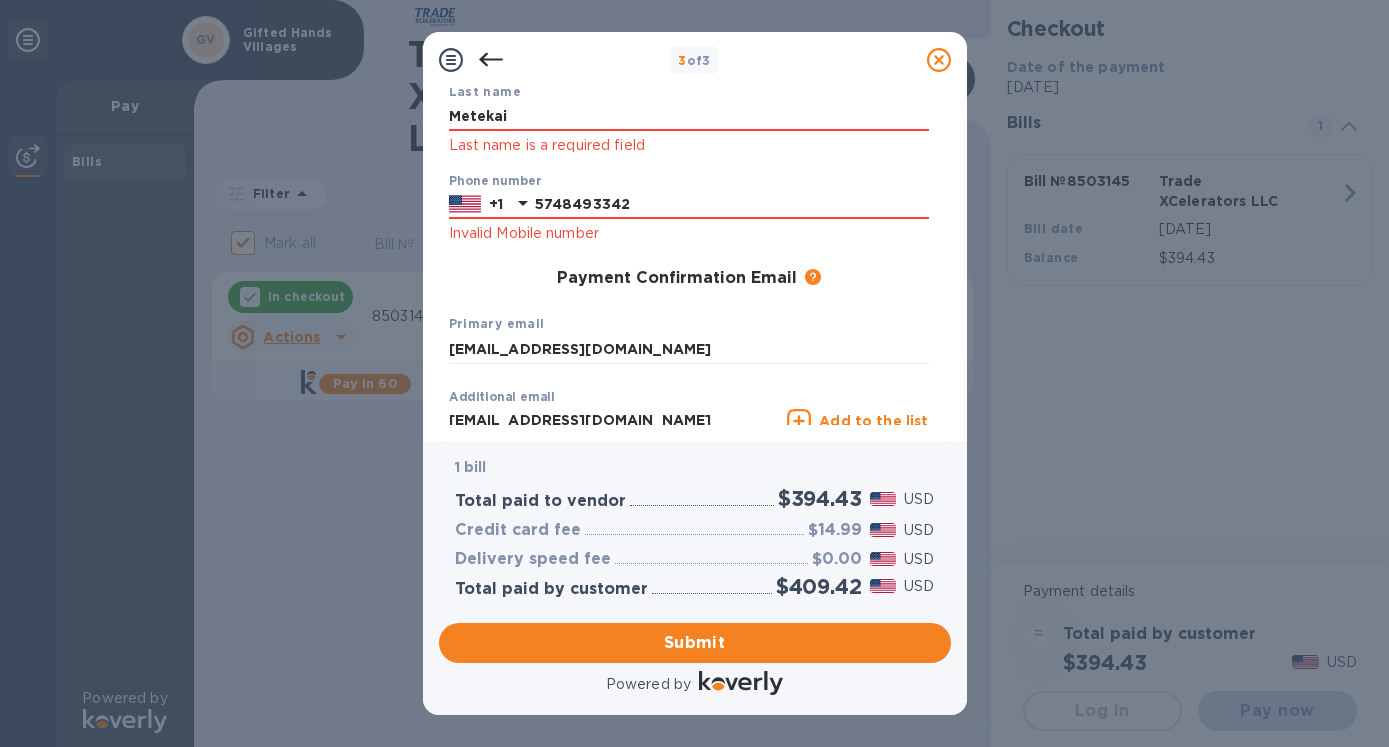 click on "Phone number [PHONE_NUMBER] Invalid Mobile number" at bounding box center (689, 210) 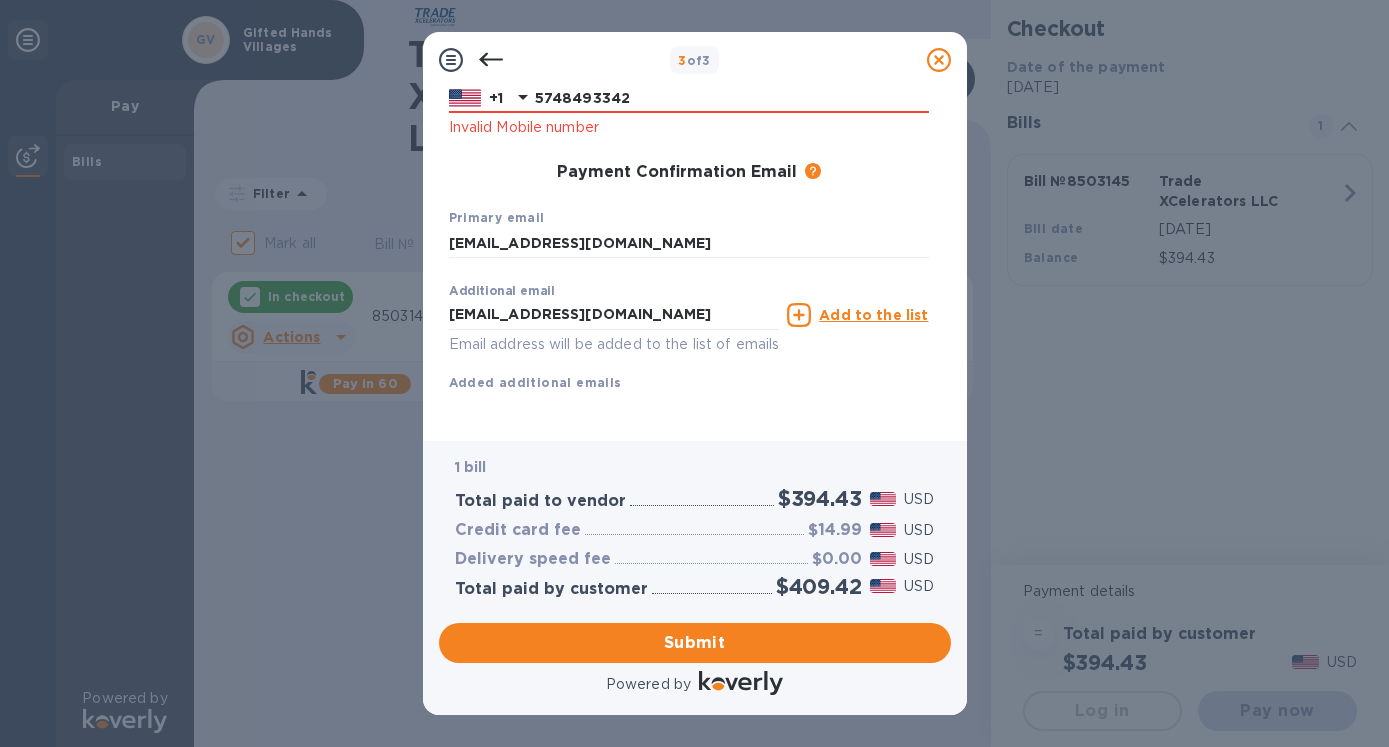 scroll, scrollTop: 355, scrollLeft: 0, axis: vertical 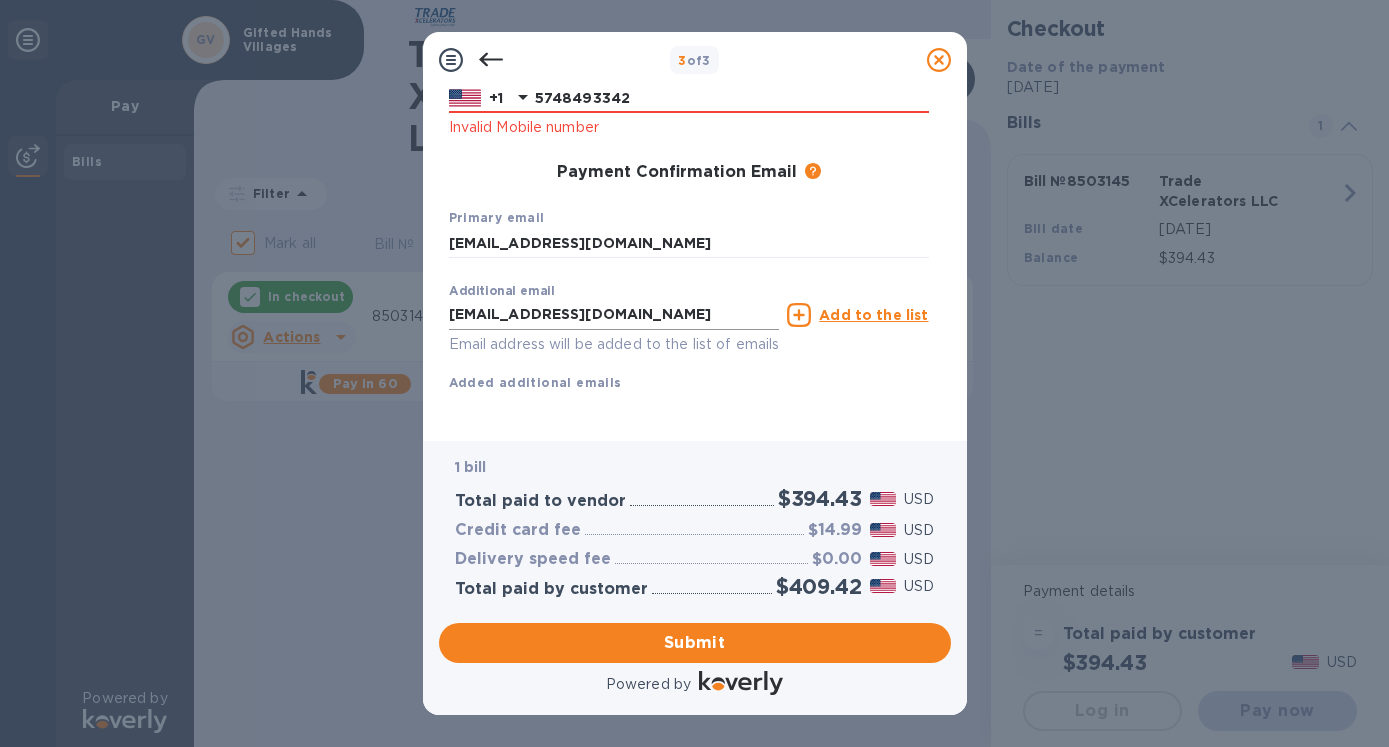 click on "[EMAIL_ADDRESS][DOMAIN_NAME]" at bounding box center [614, 315] 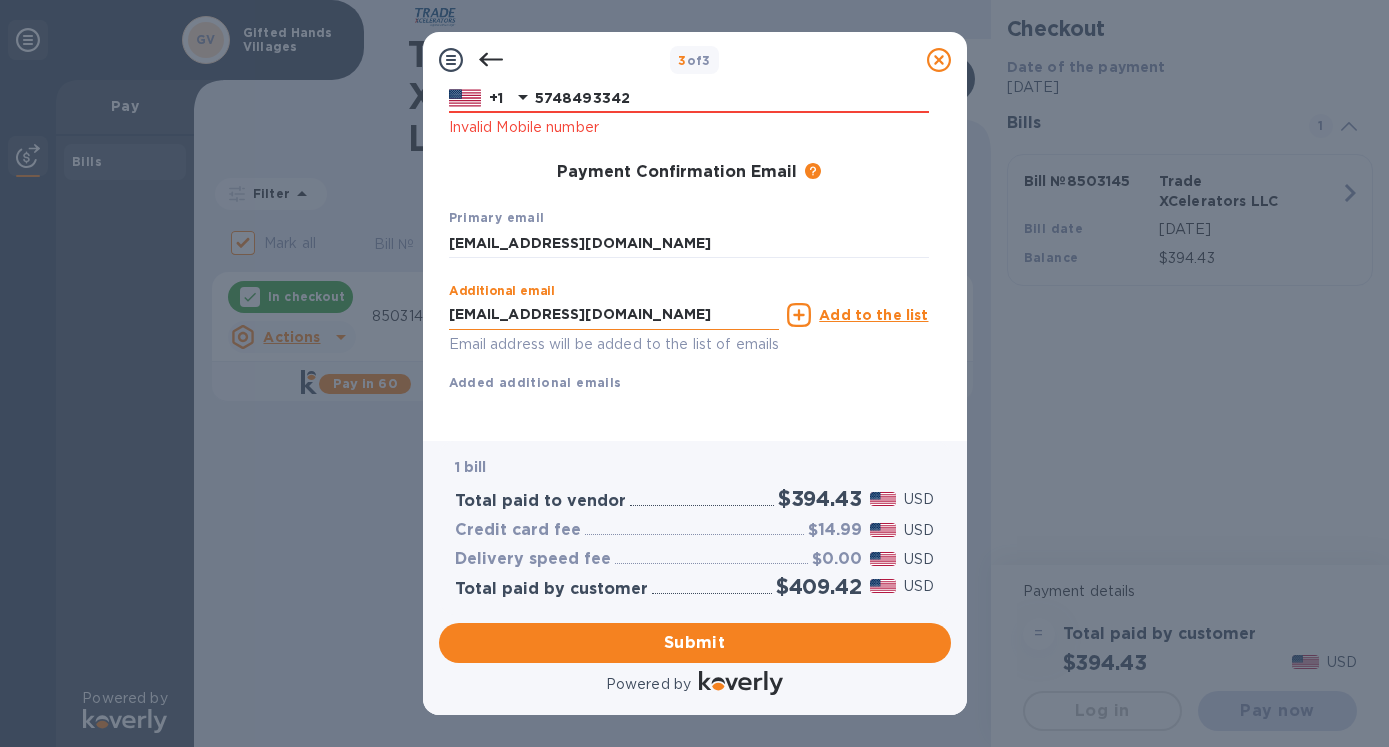 click on "[EMAIL_ADDRESS][DOMAIN_NAME]" at bounding box center (614, 315) 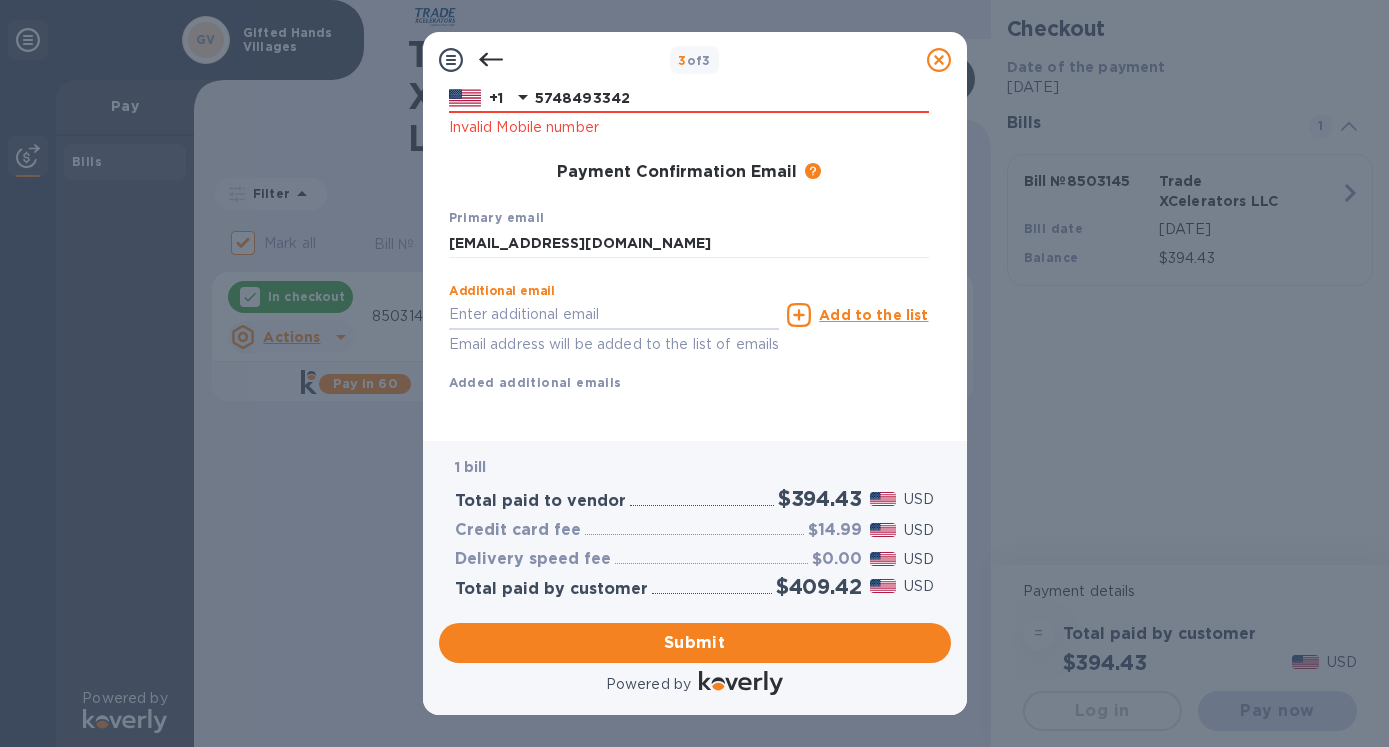 scroll, scrollTop: 0, scrollLeft: 0, axis: both 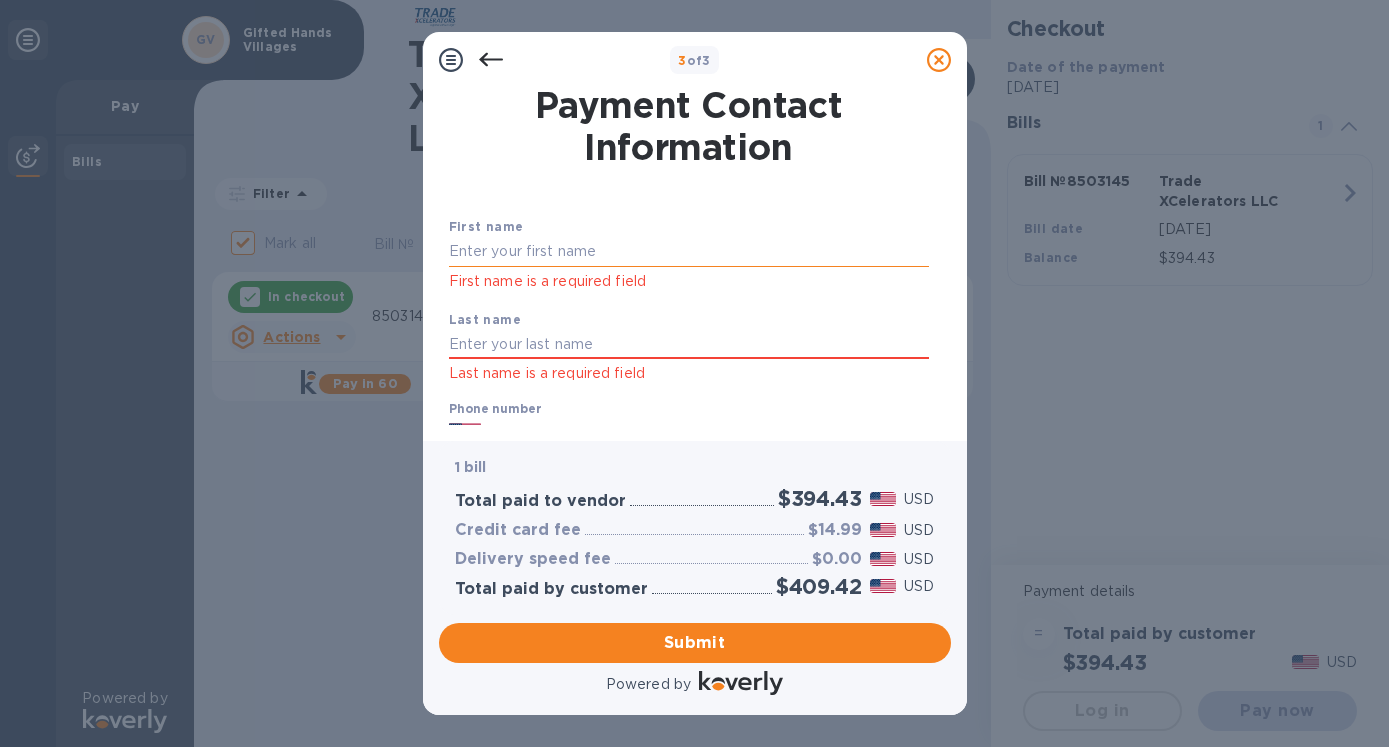 type 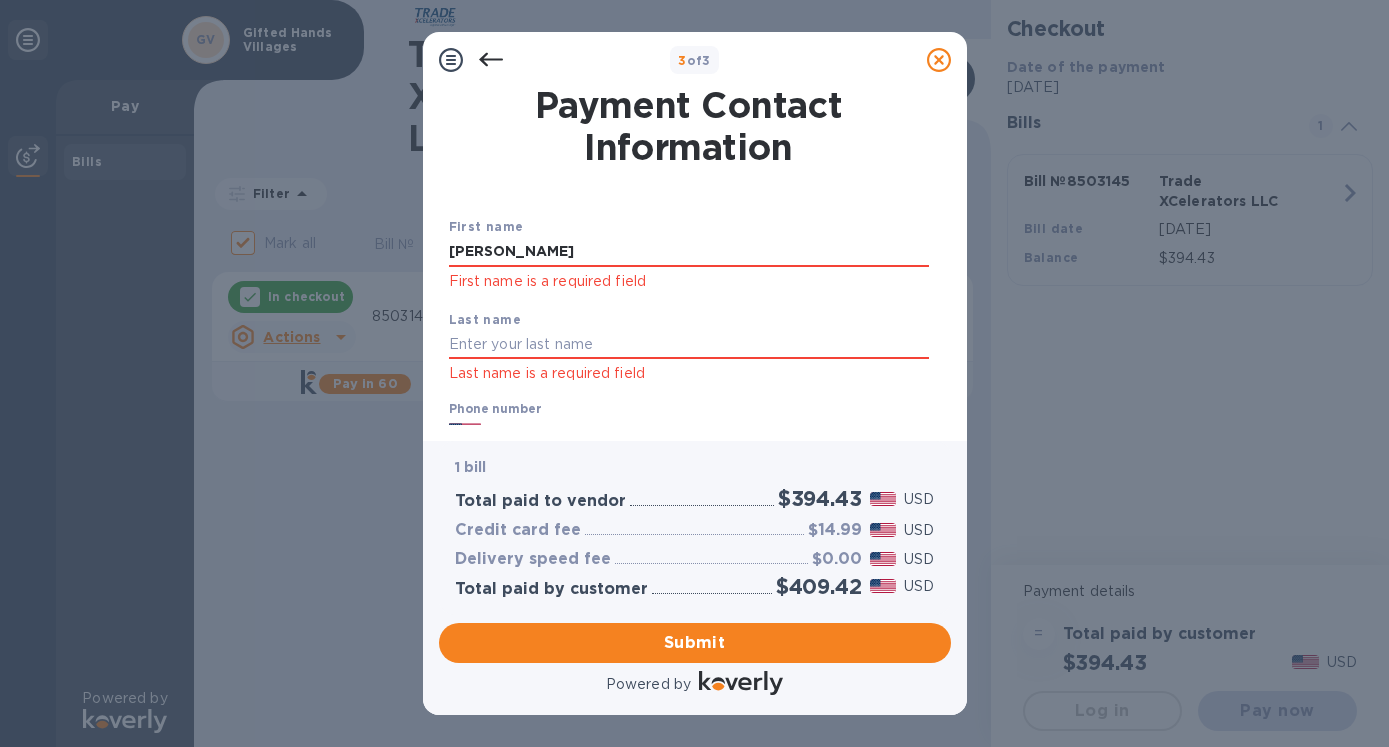 type on "[PERSON_NAME]" 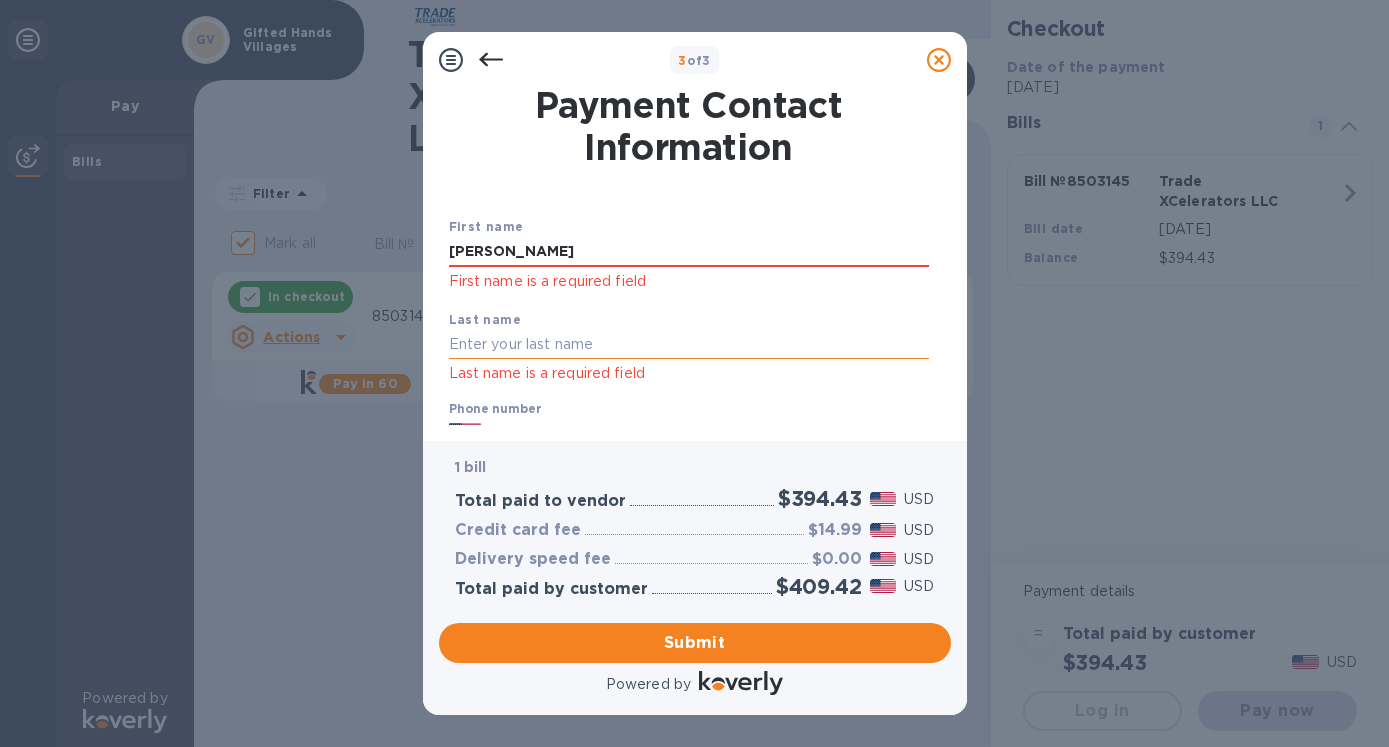 click at bounding box center [689, 345] 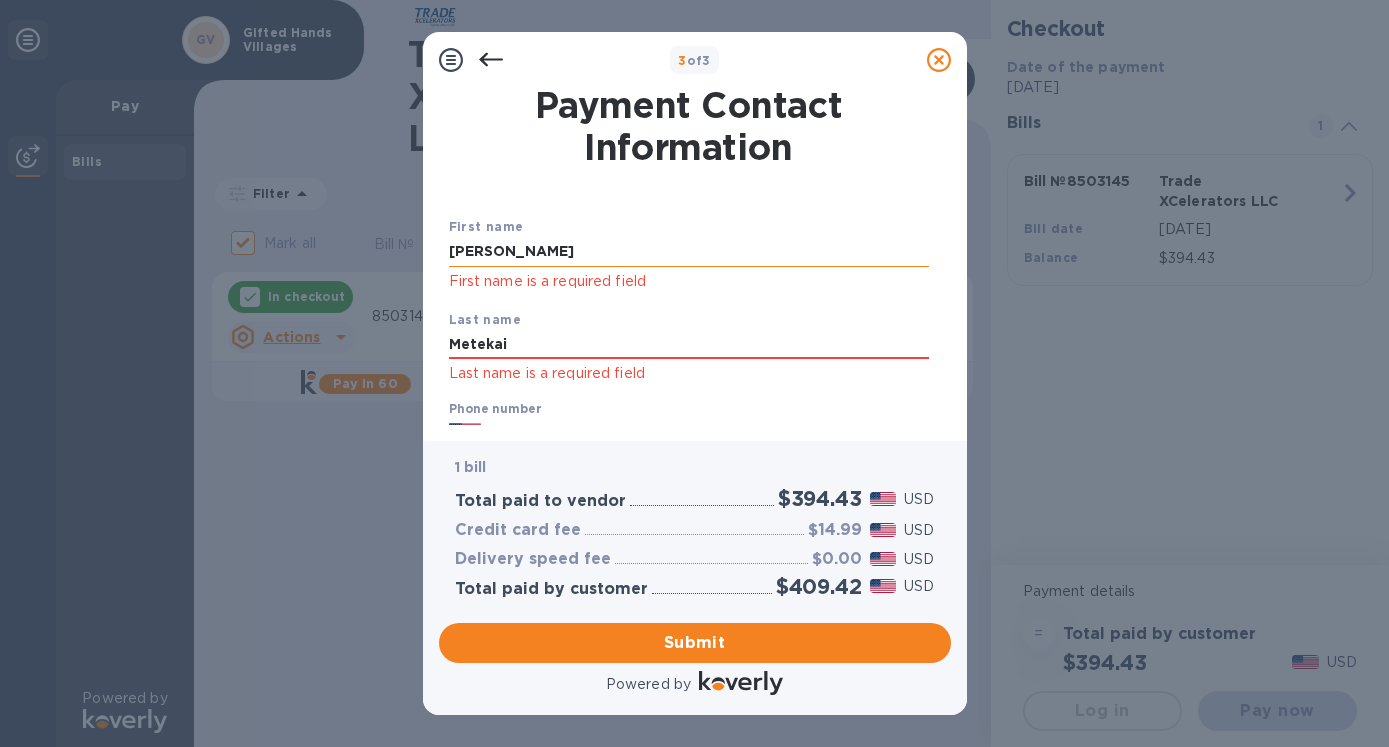 type on "Metekai" 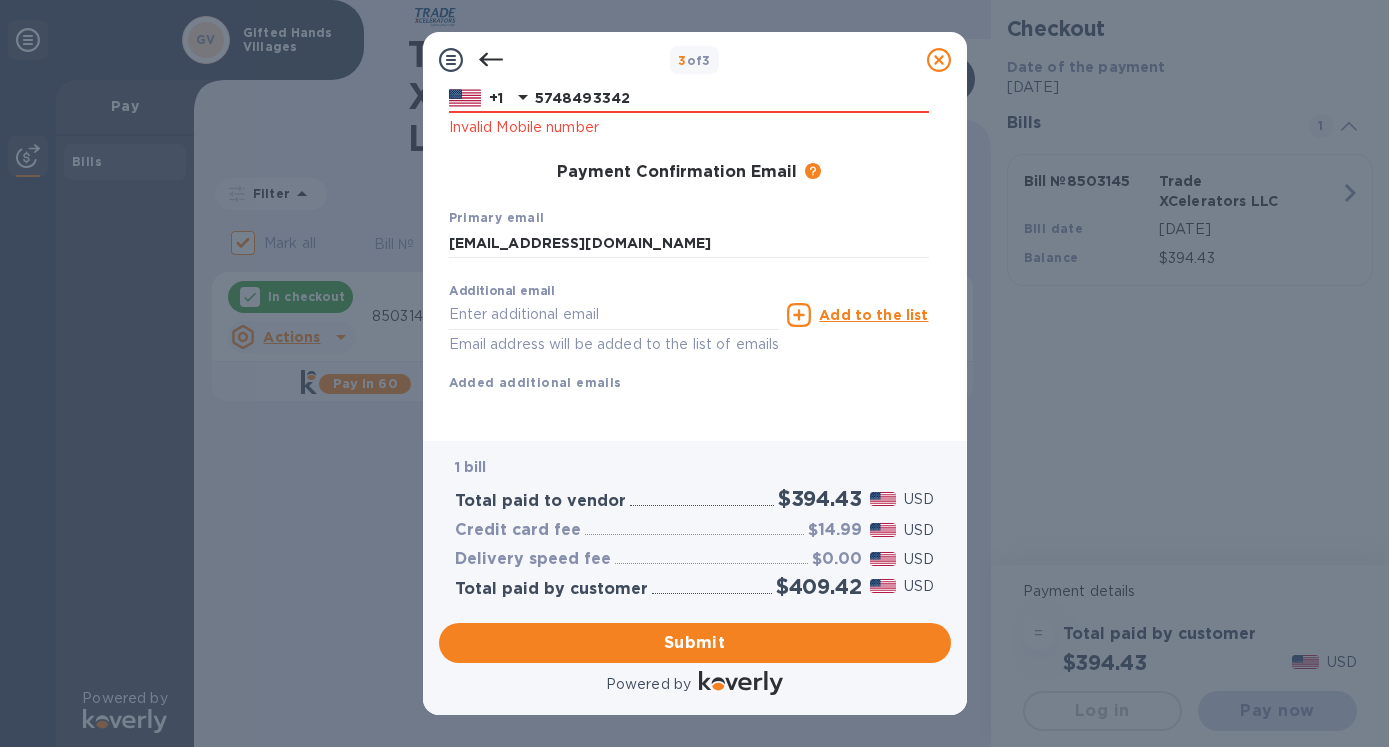 scroll, scrollTop: 355, scrollLeft: 0, axis: vertical 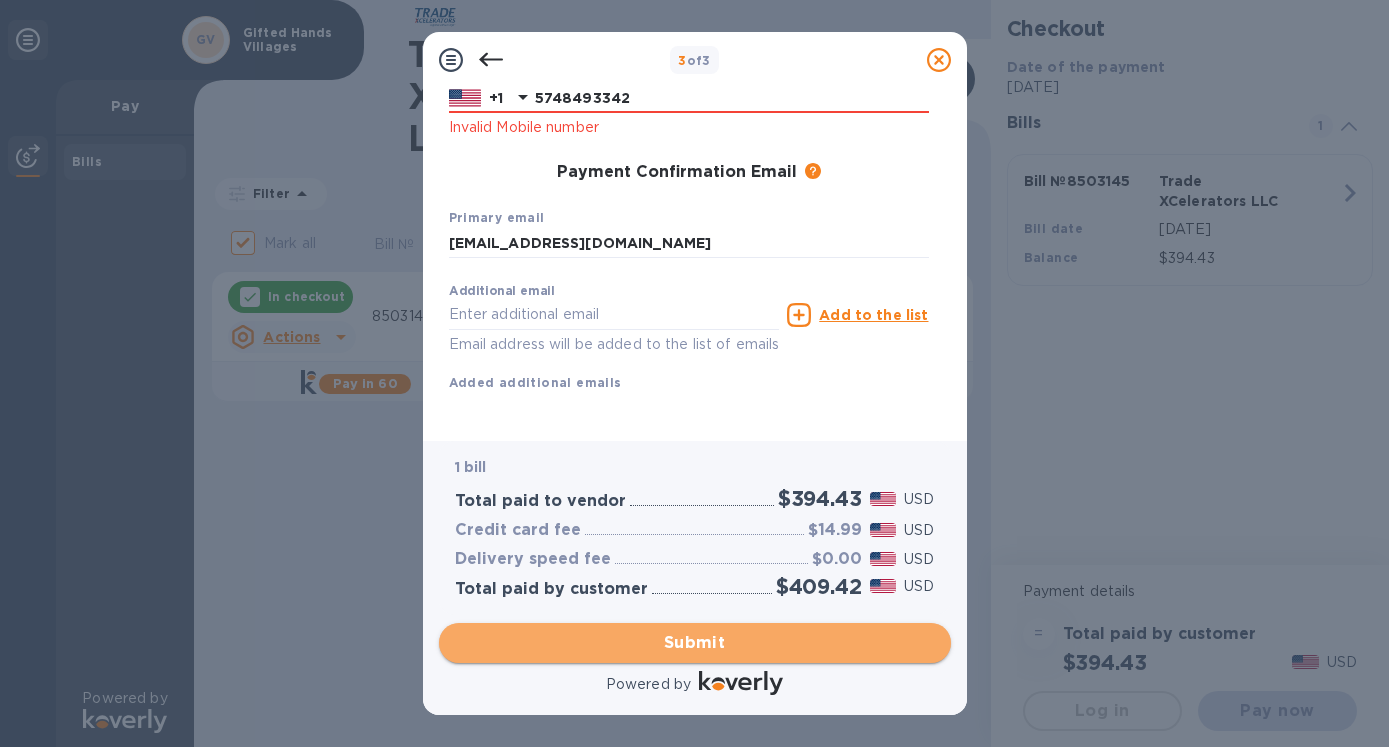 click on "Submit" at bounding box center [695, 643] 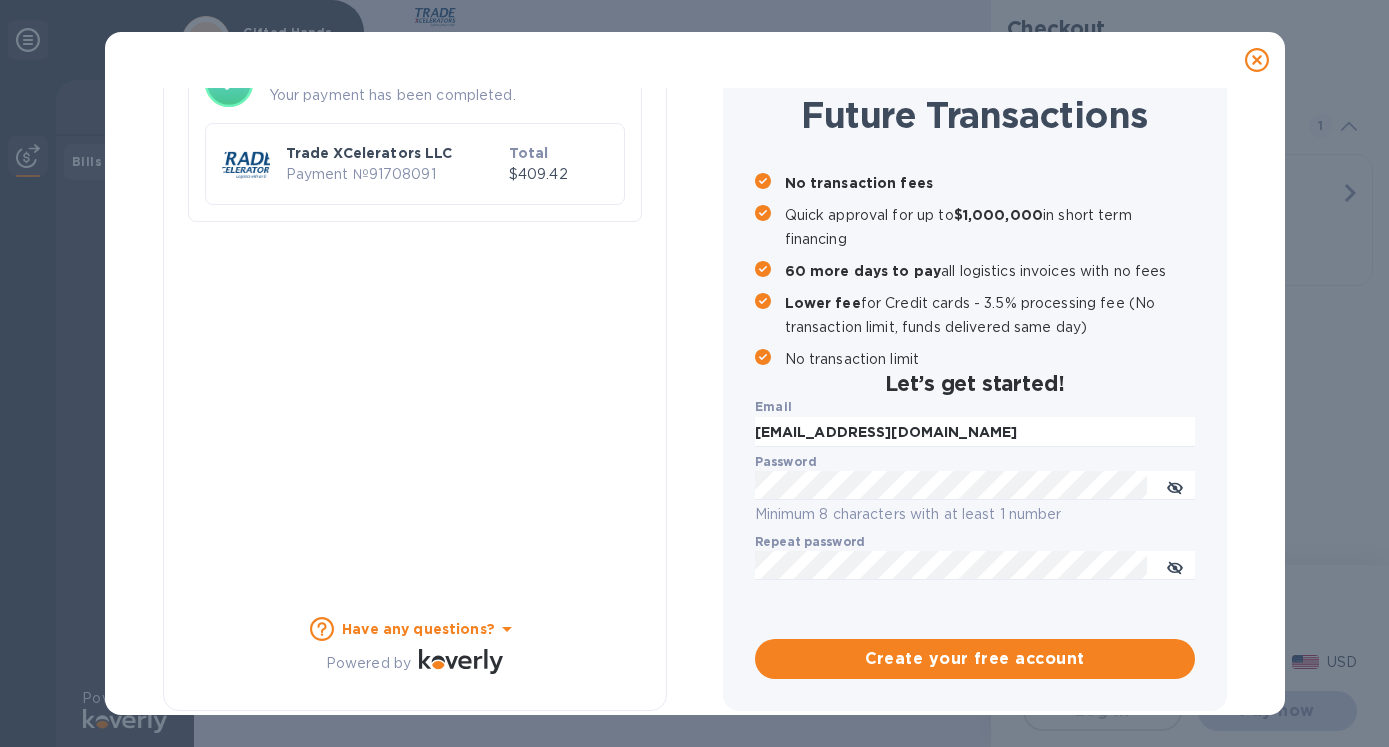 checkbox on "false" 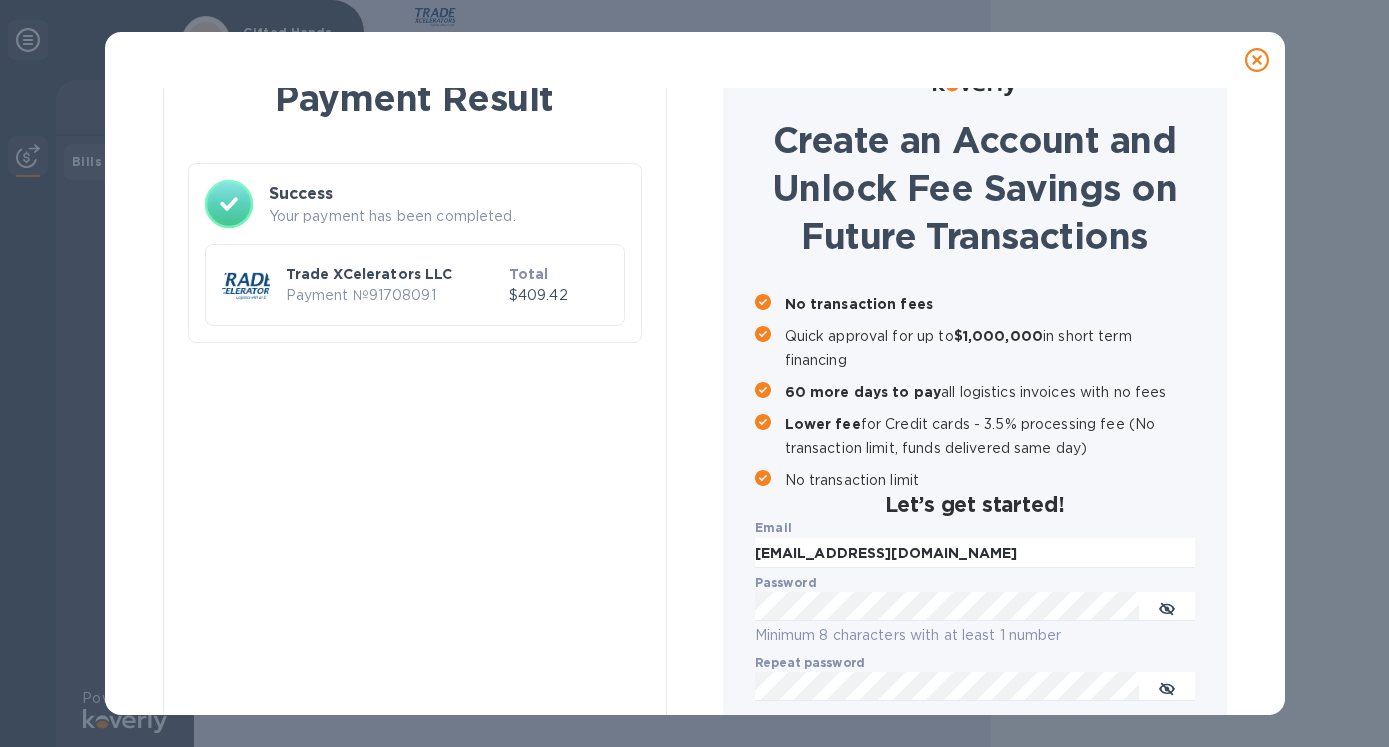 scroll, scrollTop: 0, scrollLeft: 0, axis: both 